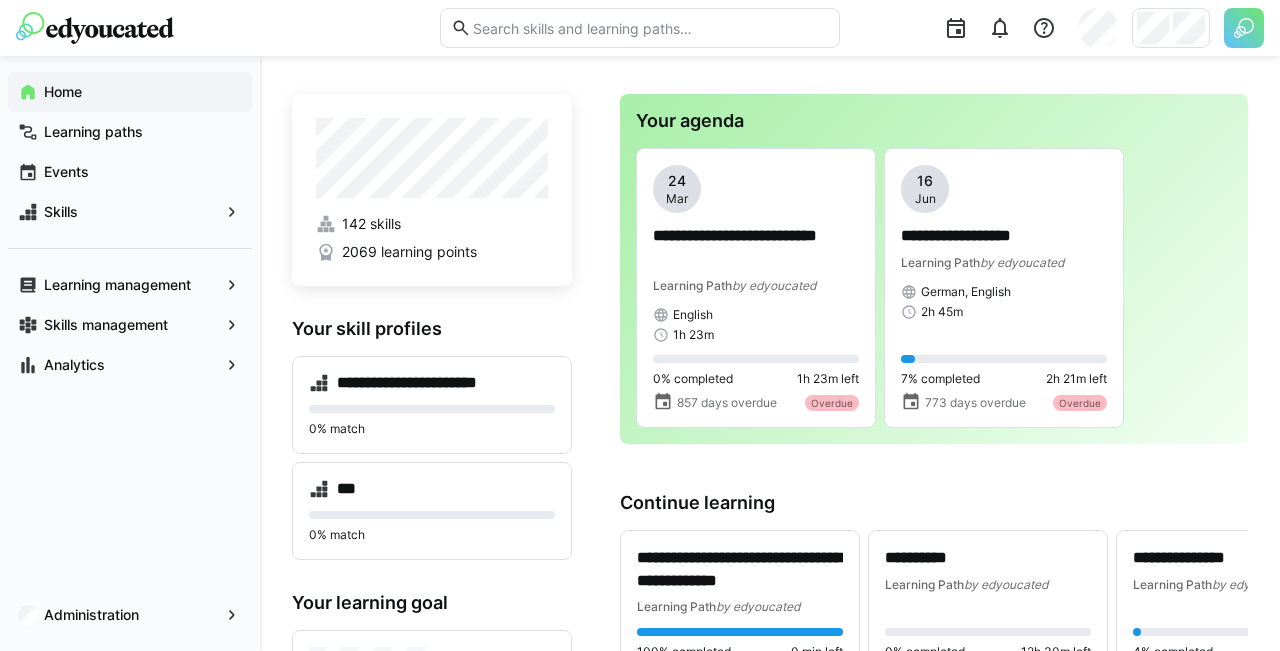 scroll, scrollTop: 0, scrollLeft: 0, axis: both 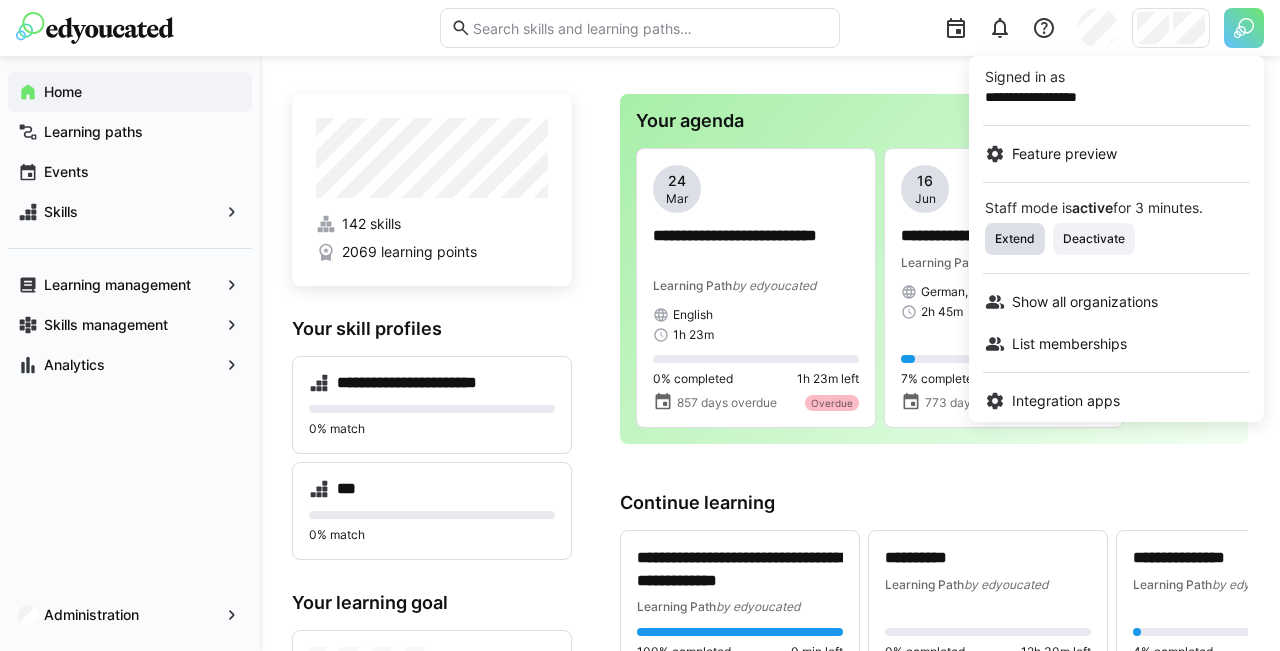 click on "Extend" at bounding box center [1015, 239] 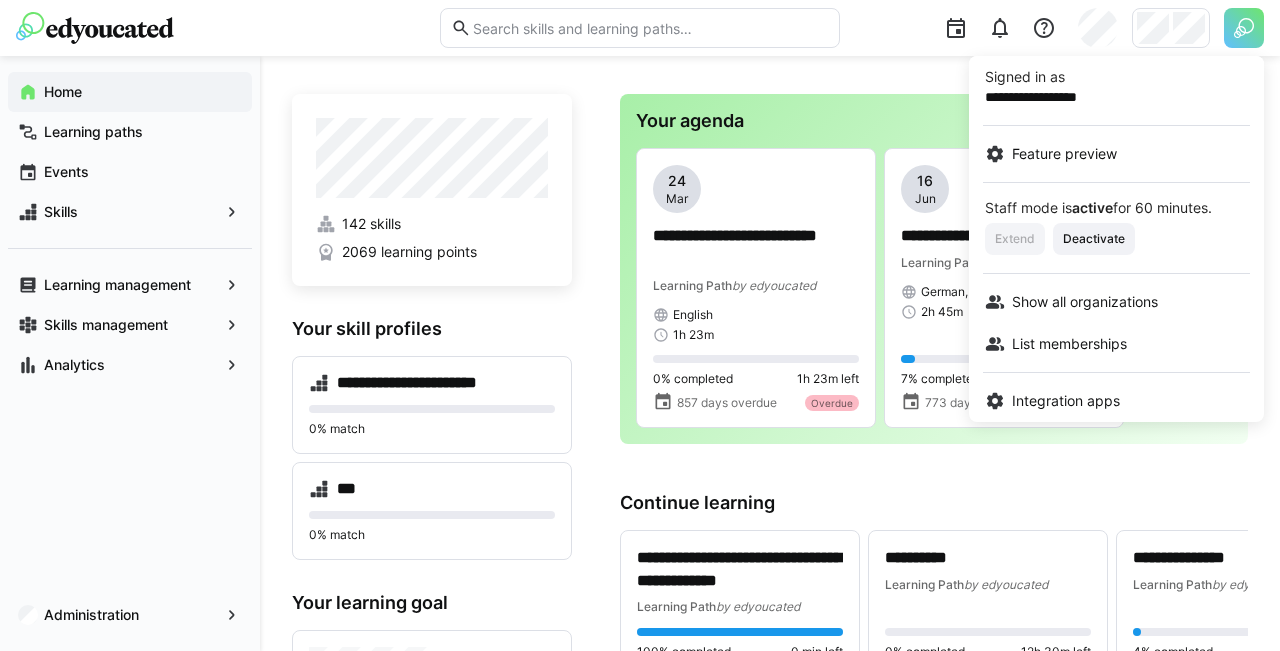 click at bounding box center (640, 325) 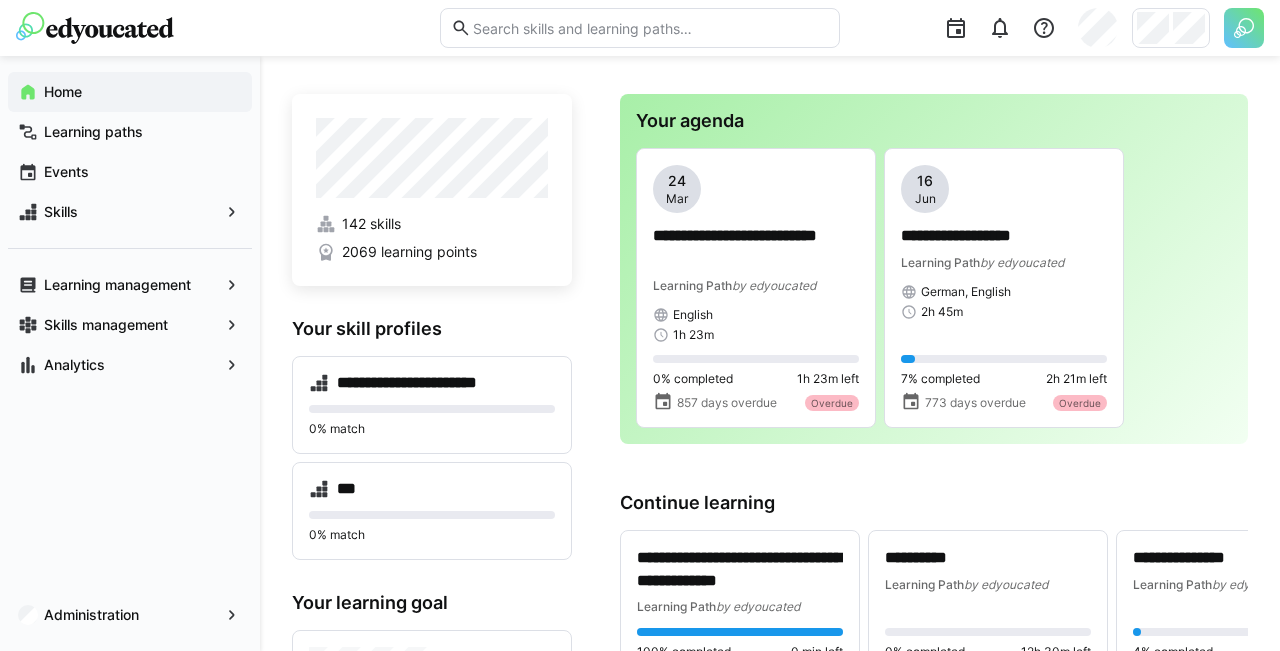 click 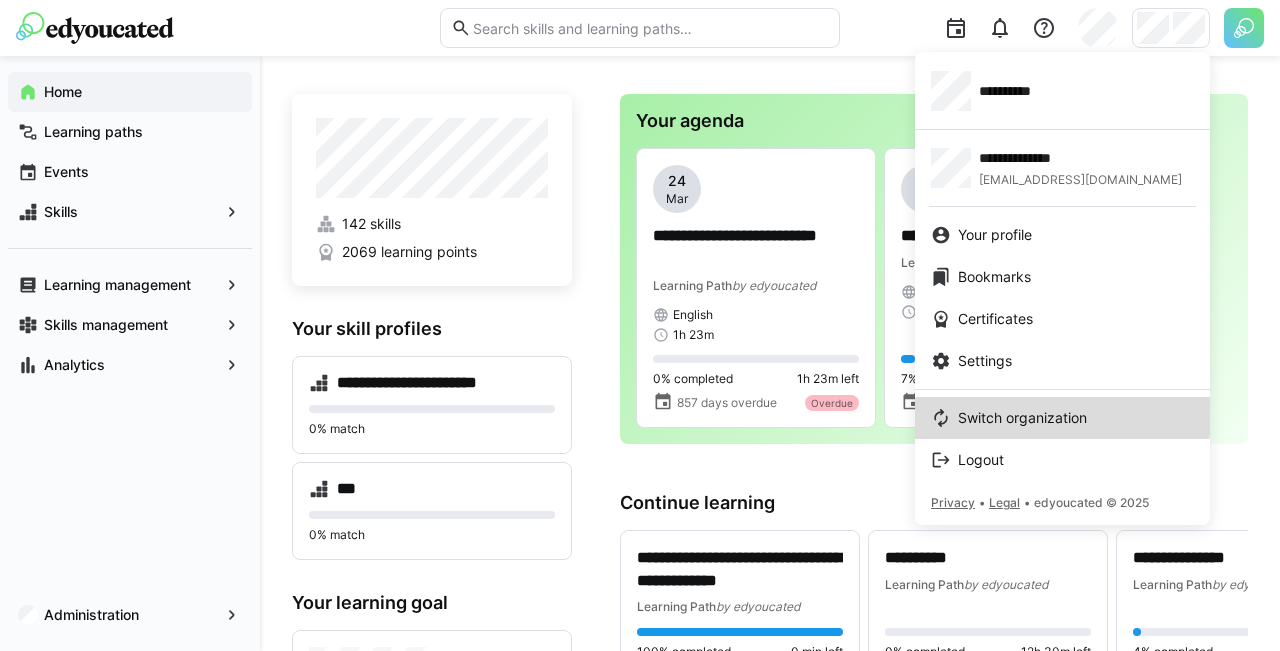 click on "Switch organization" at bounding box center [1022, 418] 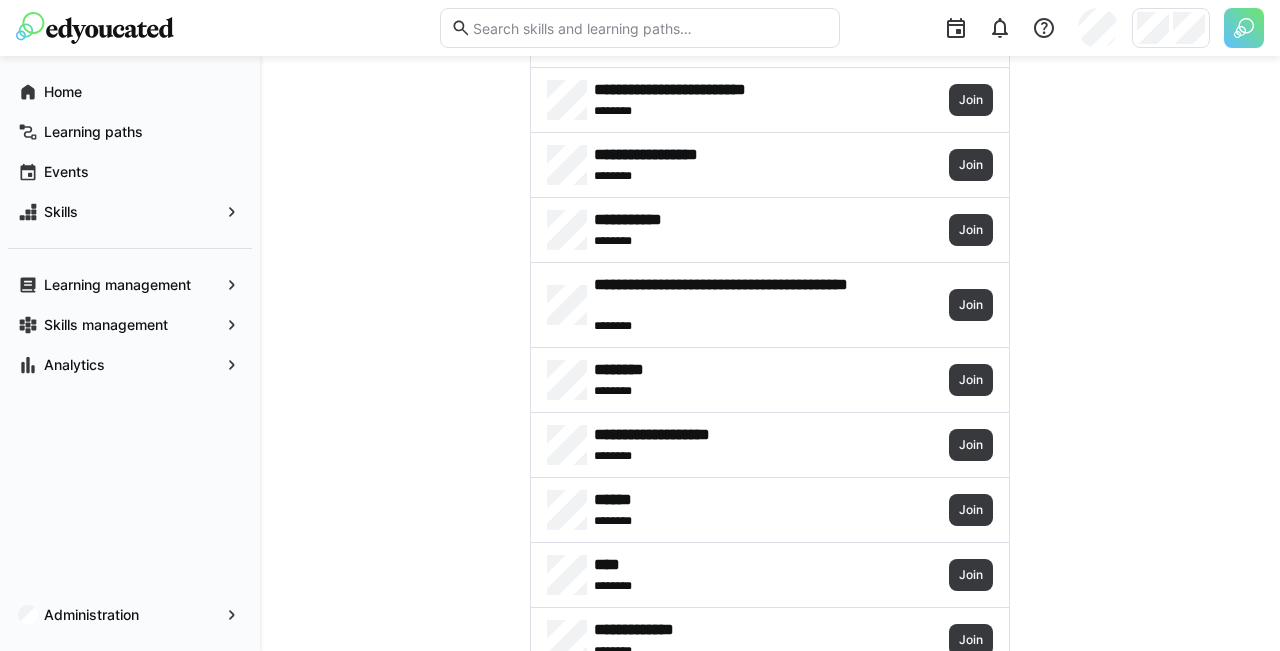 scroll, scrollTop: 7484, scrollLeft: 0, axis: vertical 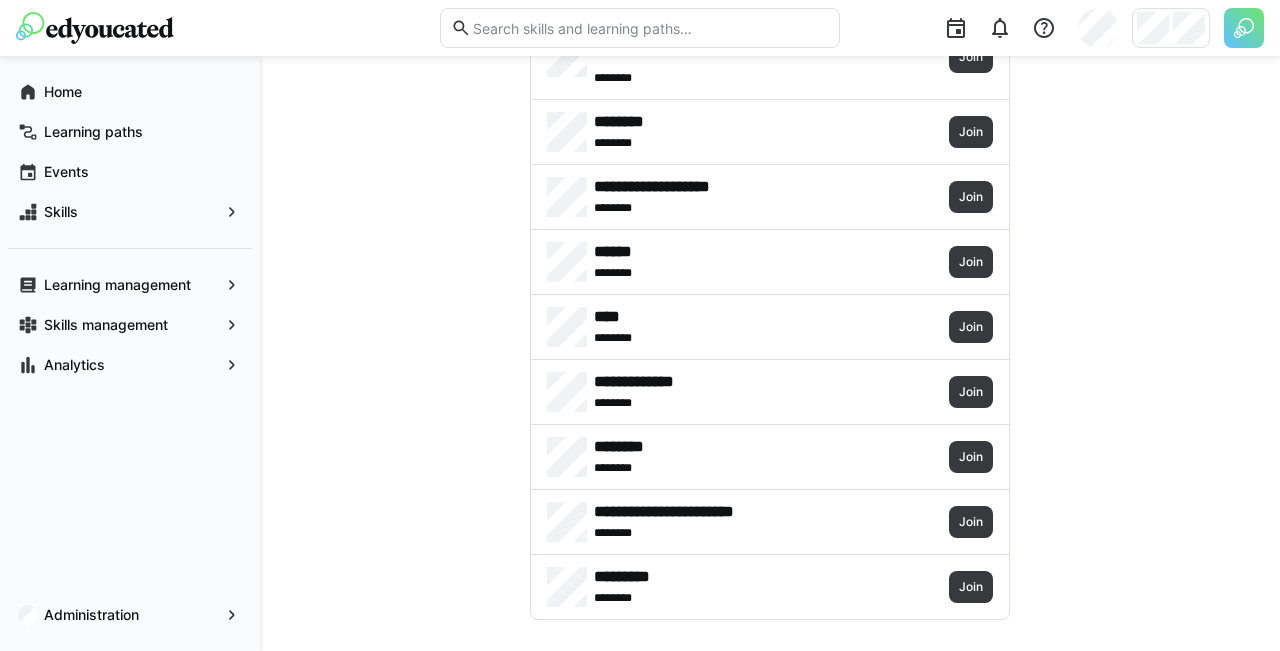 click on "**********" 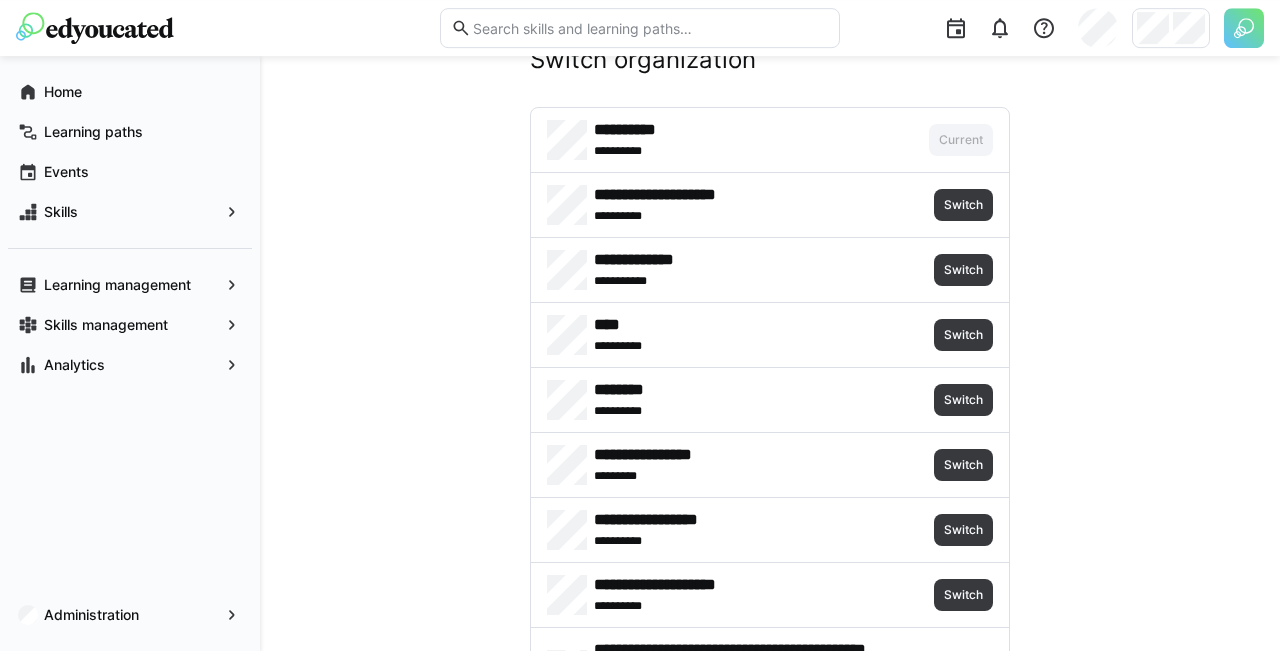 scroll, scrollTop: 0, scrollLeft: 0, axis: both 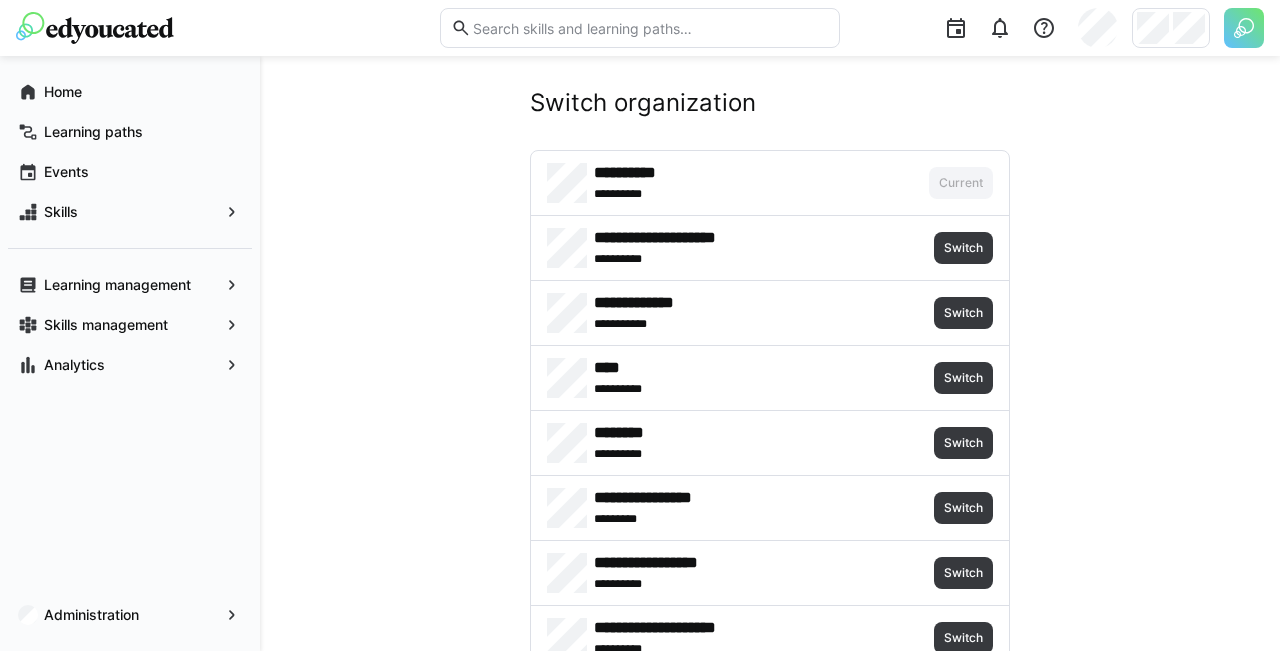 click 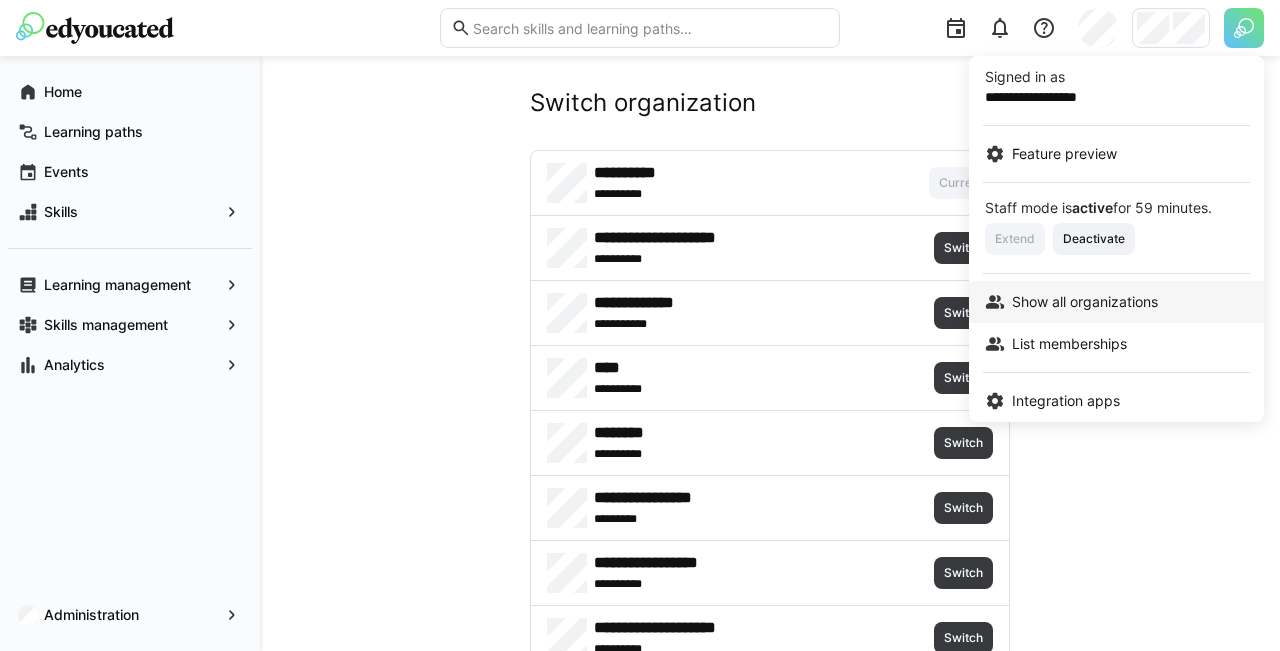 click on "Show all organizations" at bounding box center (1085, 302) 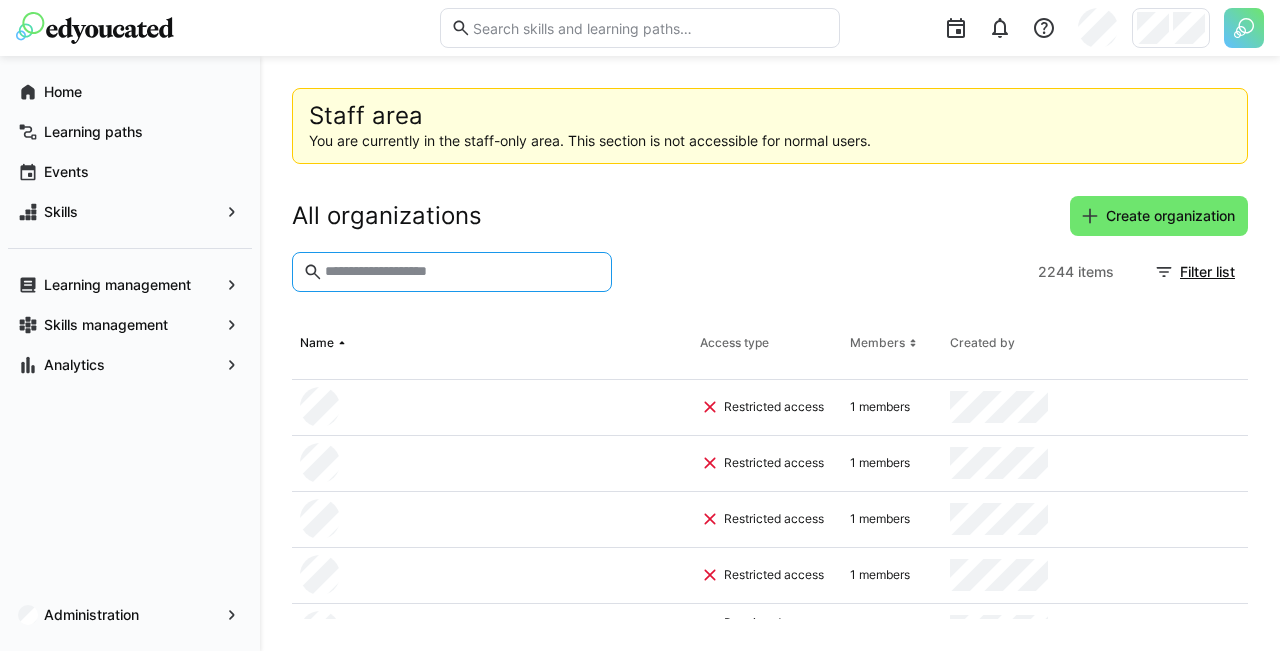 click 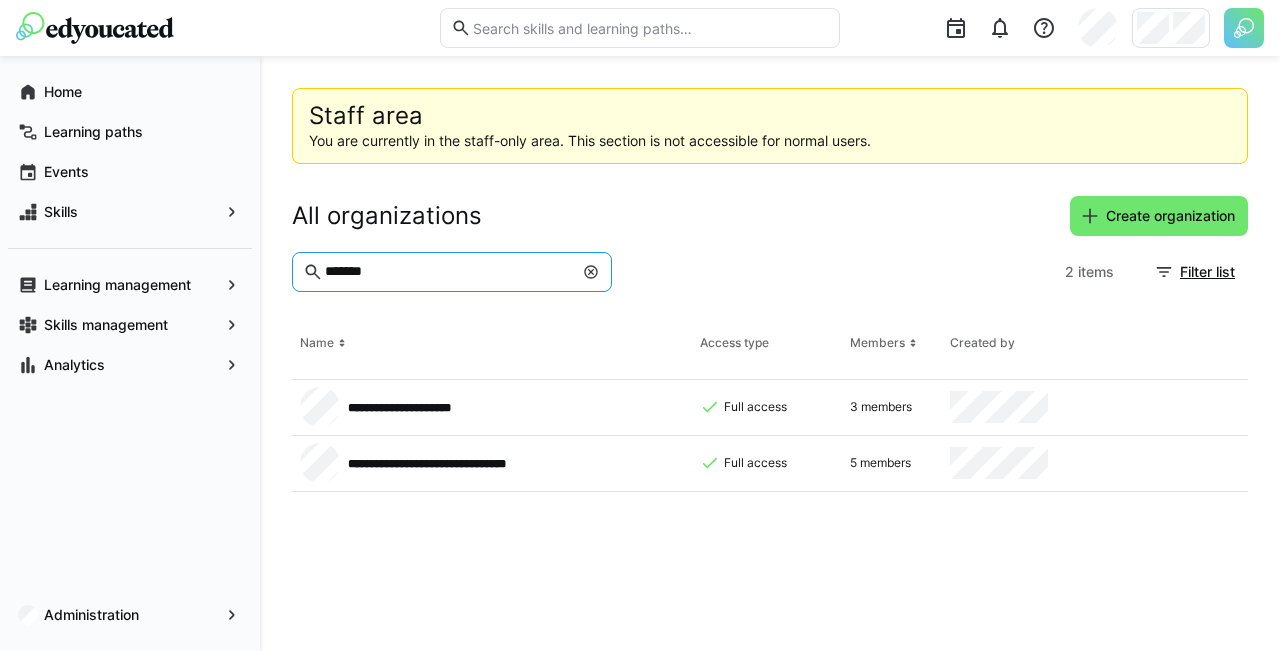 scroll, scrollTop: 0, scrollLeft: 194, axis: horizontal 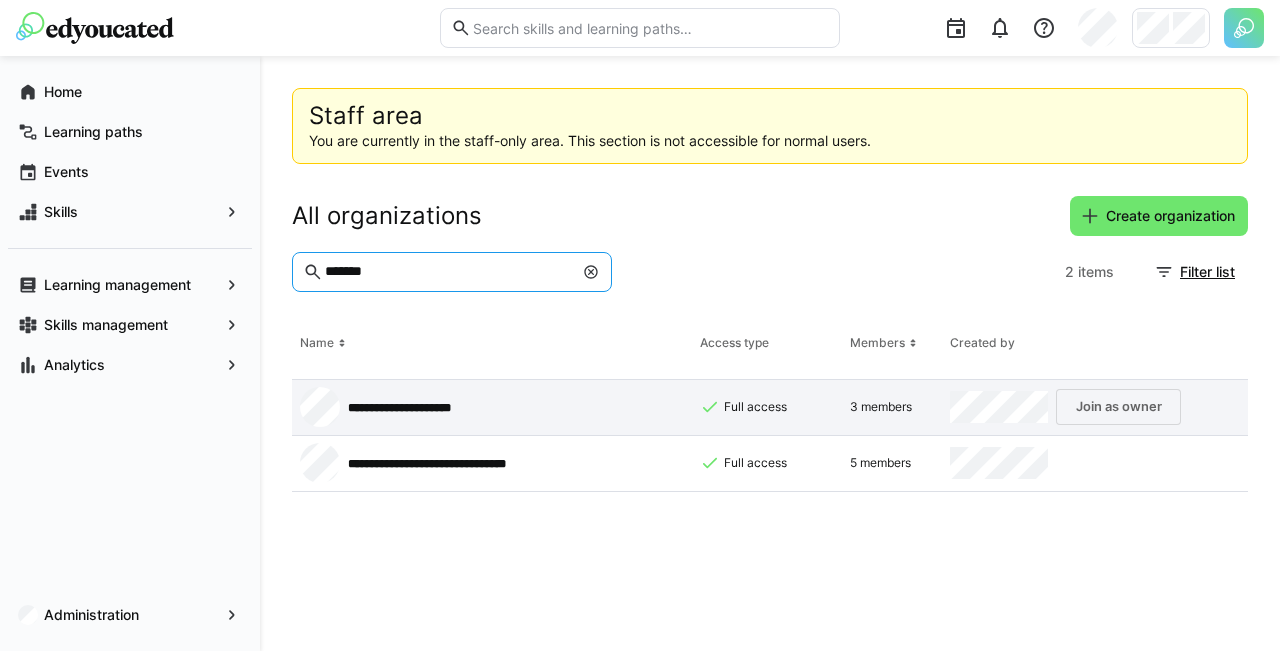 type on "*******" 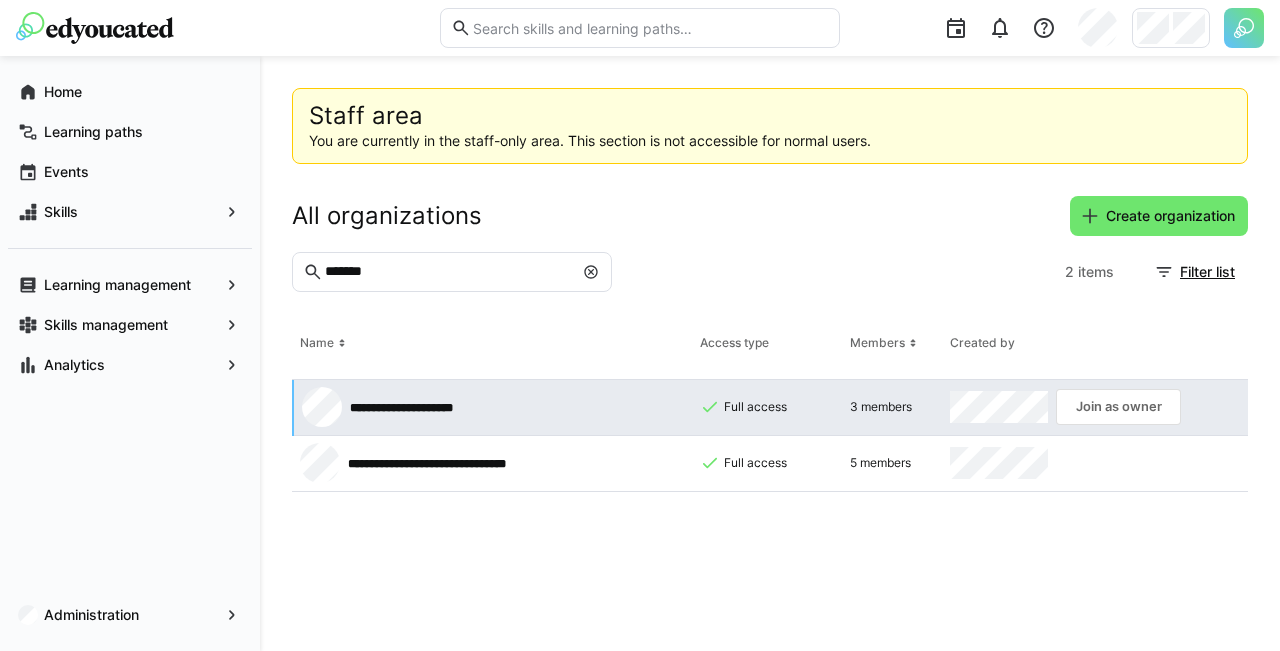 click on "Join as owner" 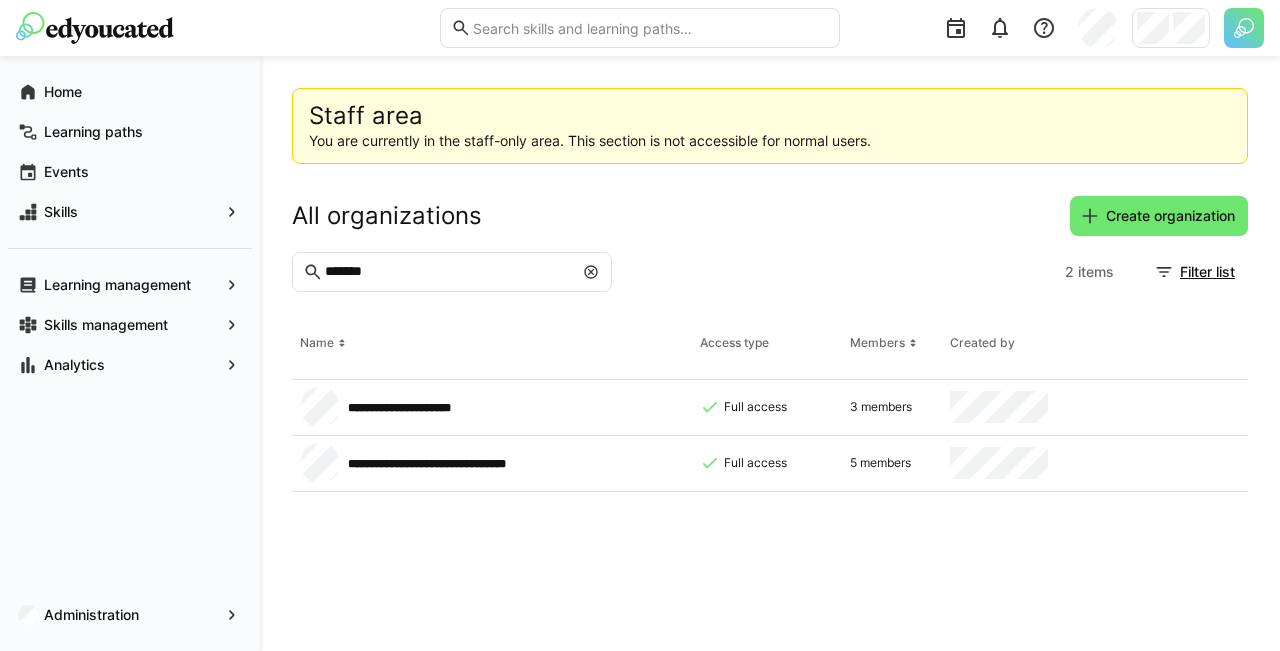 scroll, scrollTop: 0, scrollLeft: 194, axis: horizontal 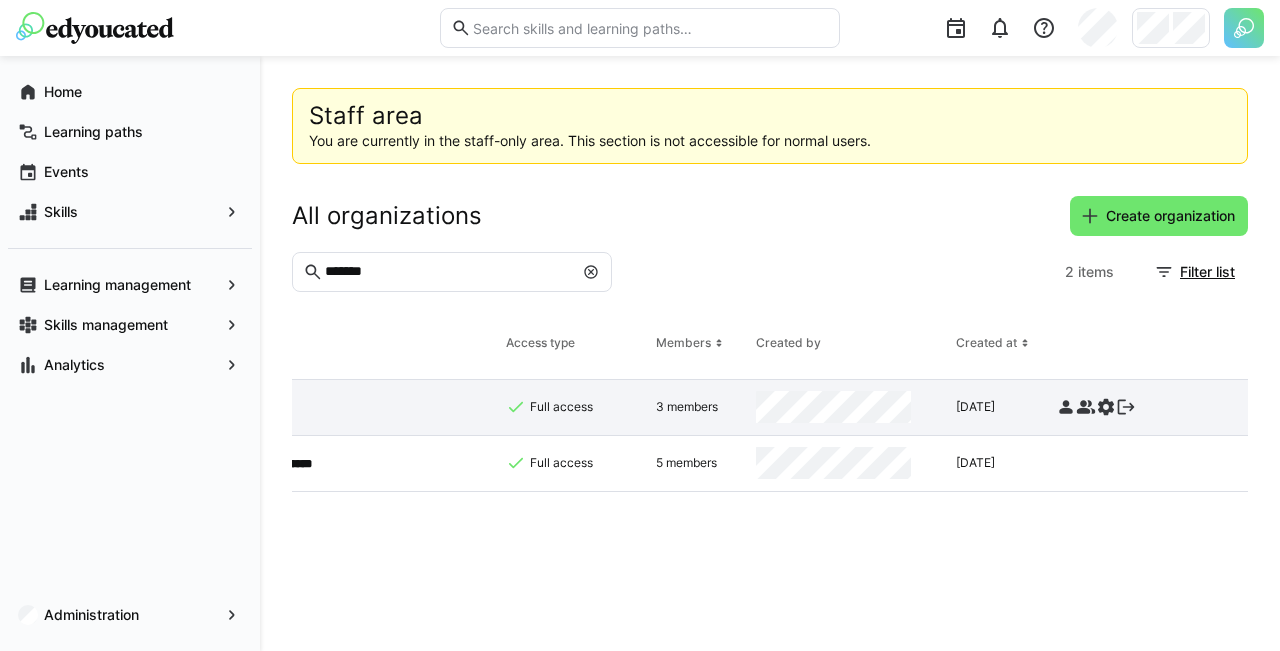 click 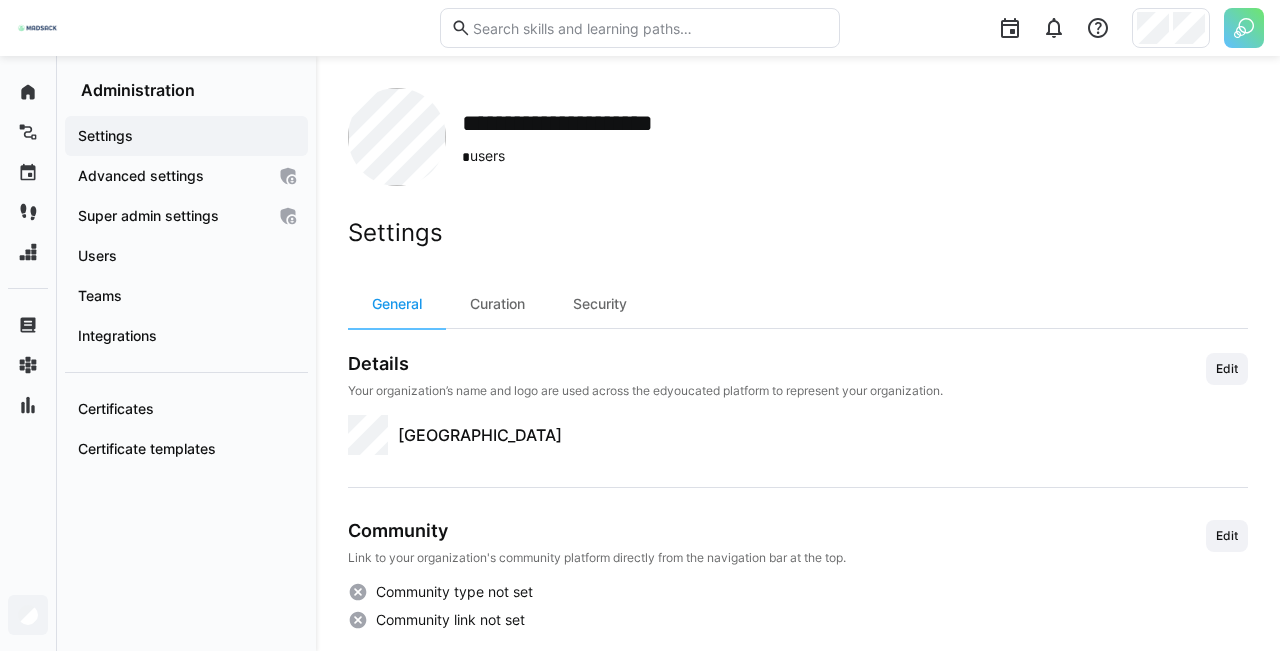 scroll, scrollTop: 10, scrollLeft: 0, axis: vertical 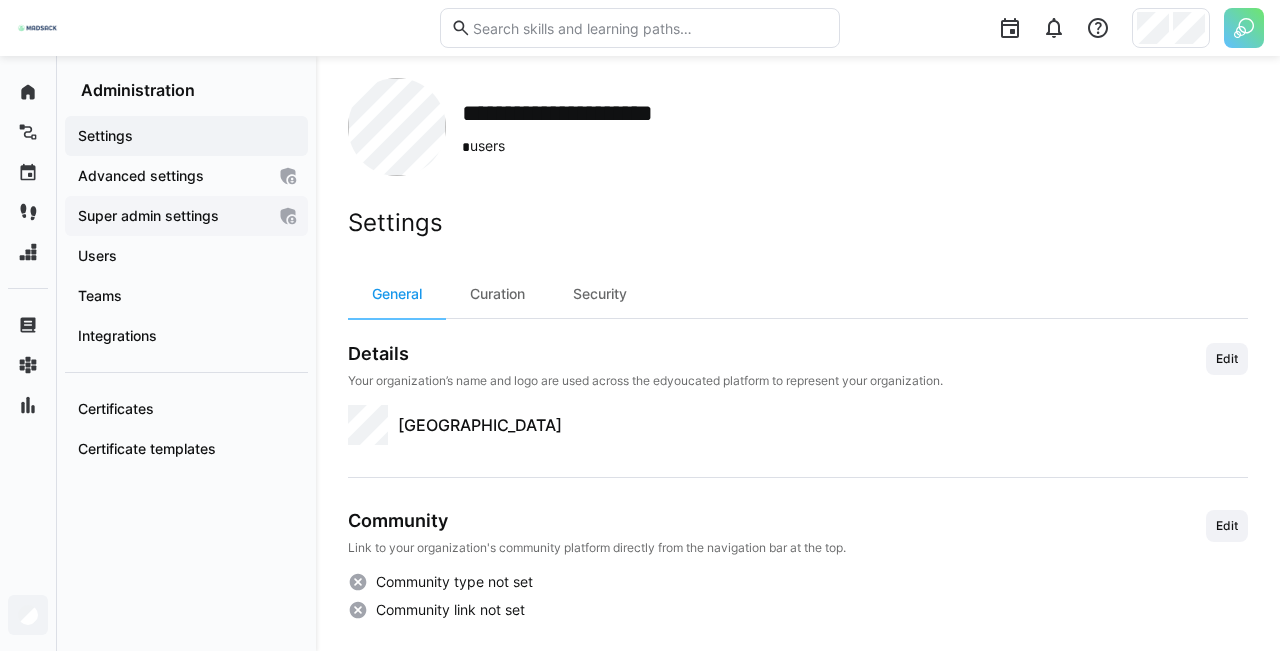 click on "Super admin settings" 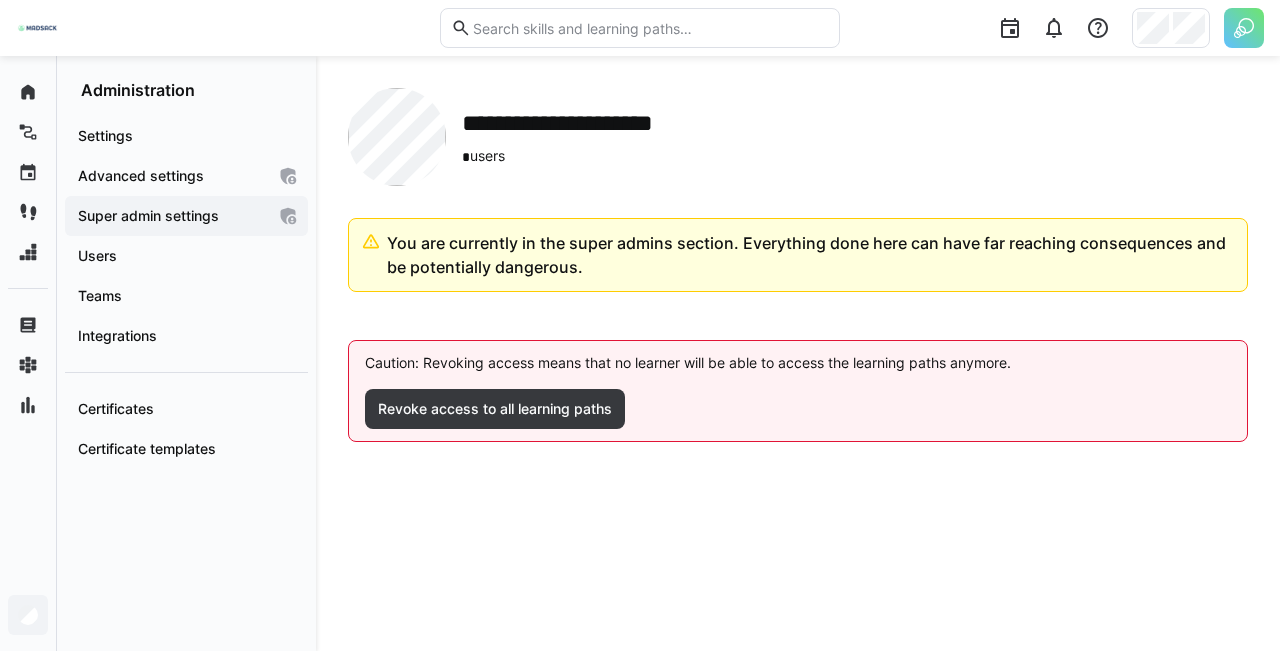 scroll, scrollTop: 0, scrollLeft: 0, axis: both 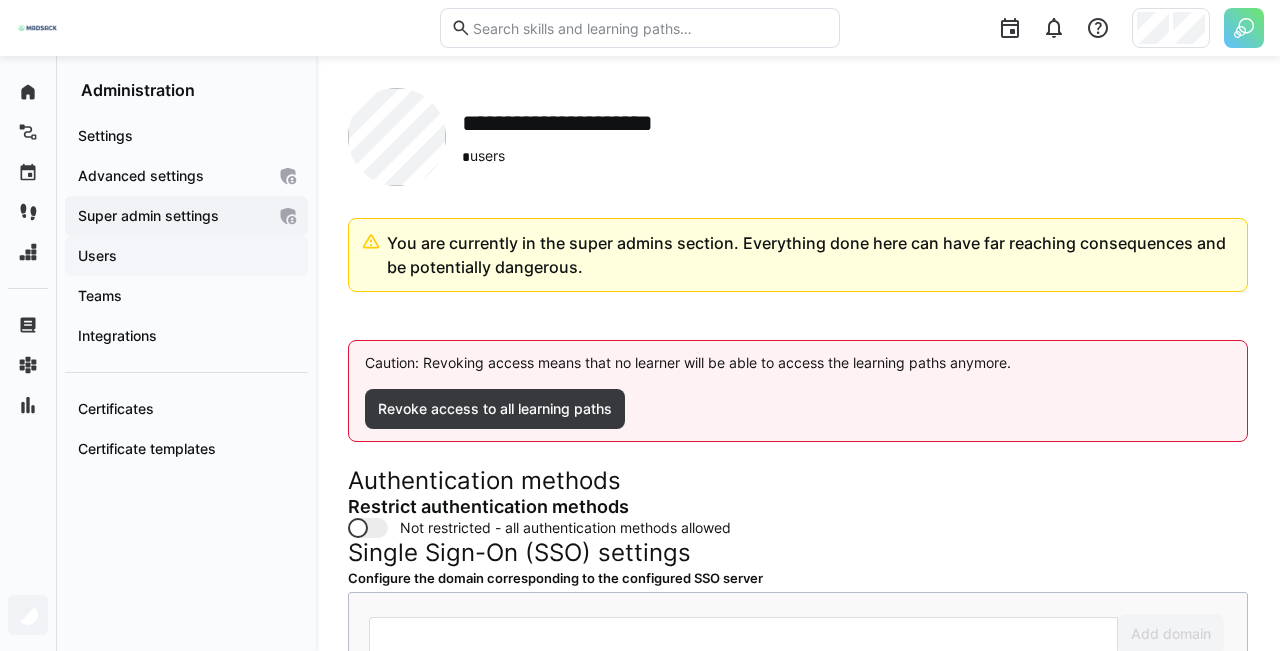click on "Users" 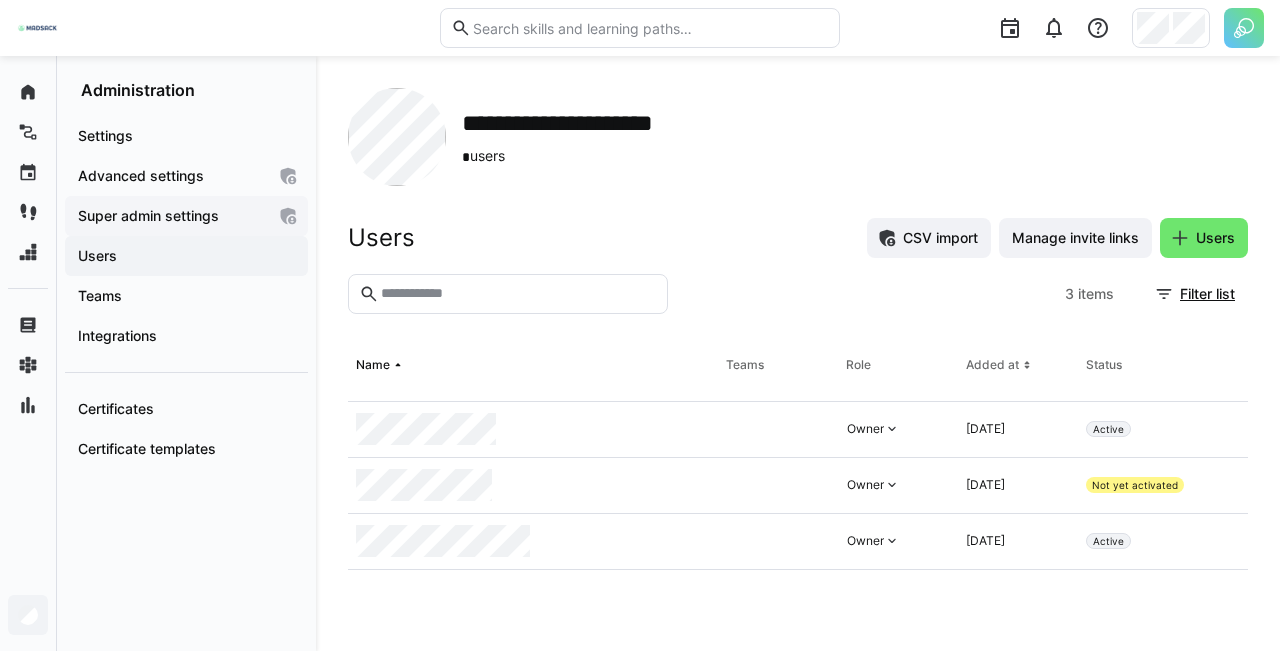 click on "Super admin settings" 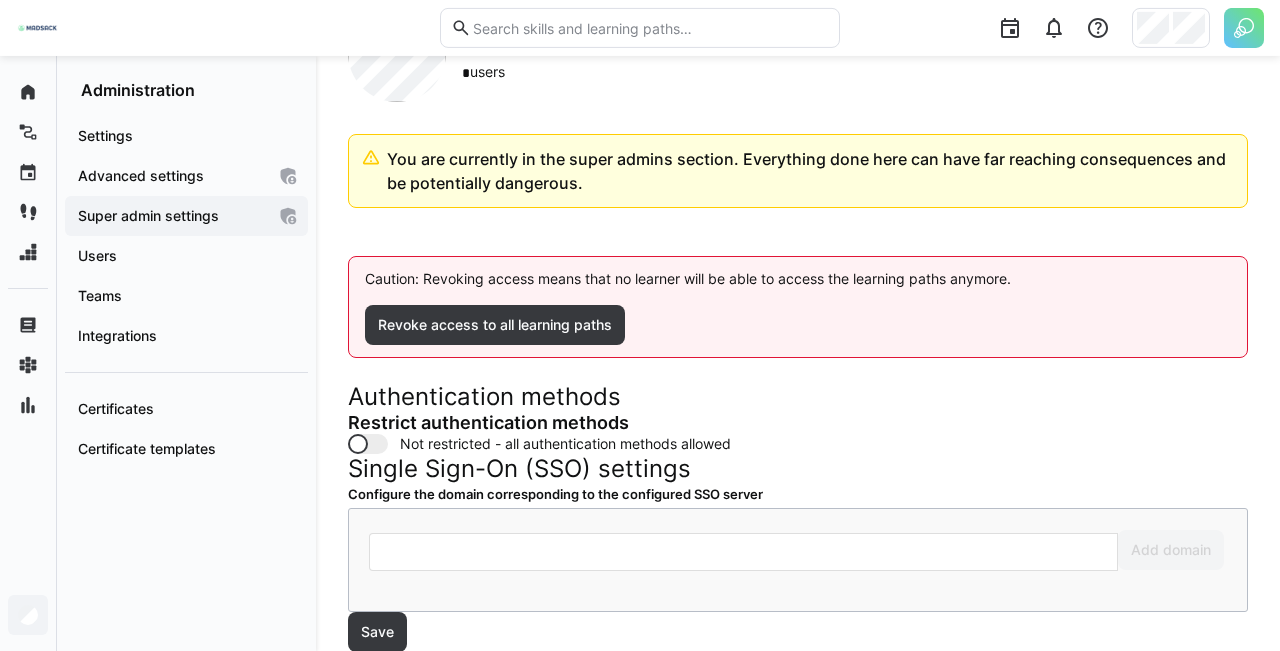 scroll, scrollTop: 116, scrollLeft: 0, axis: vertical 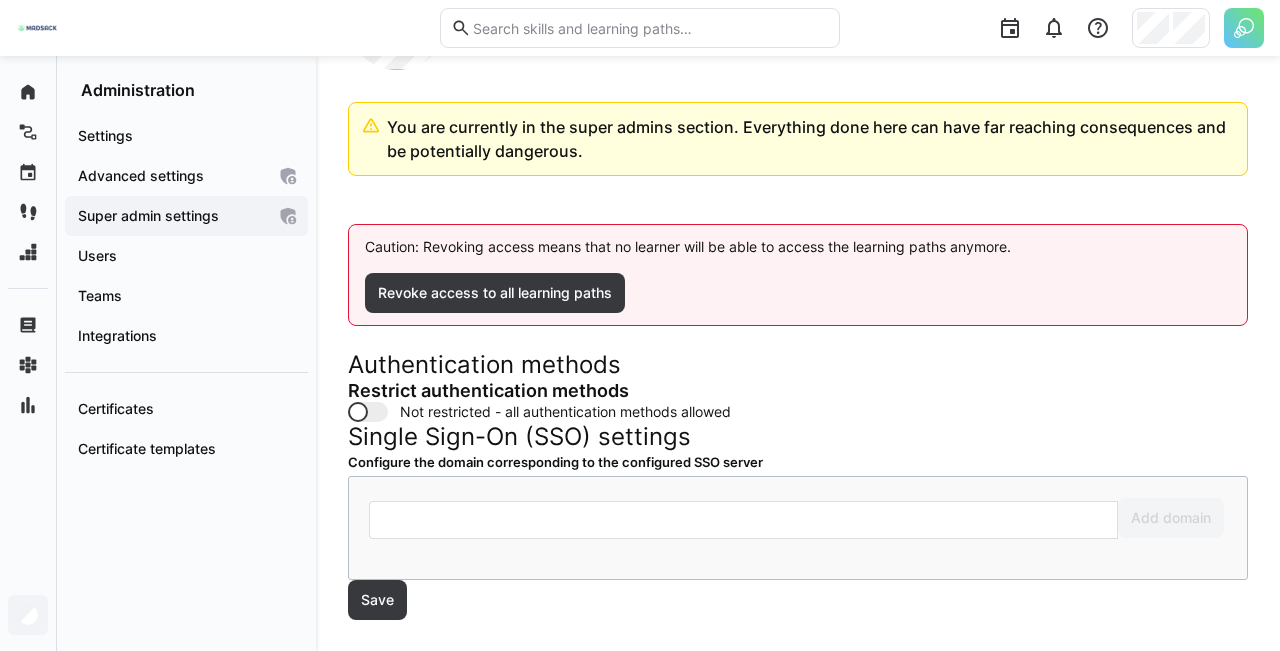 click 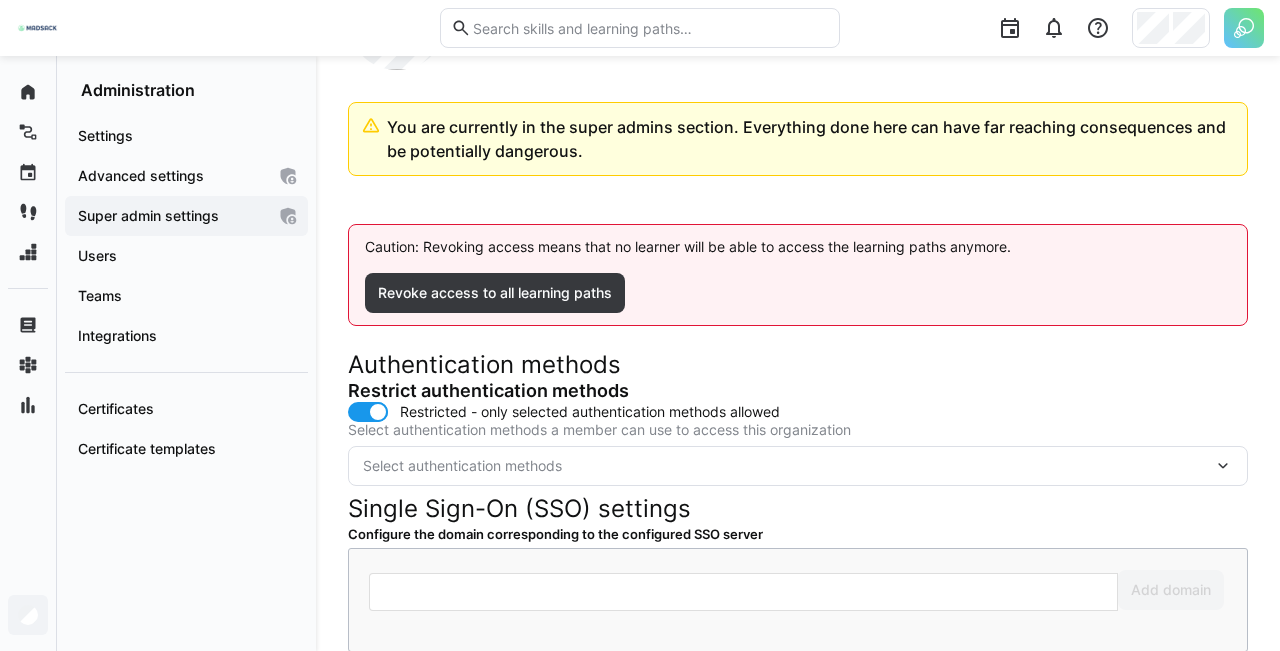 click on "Select authentication methods" 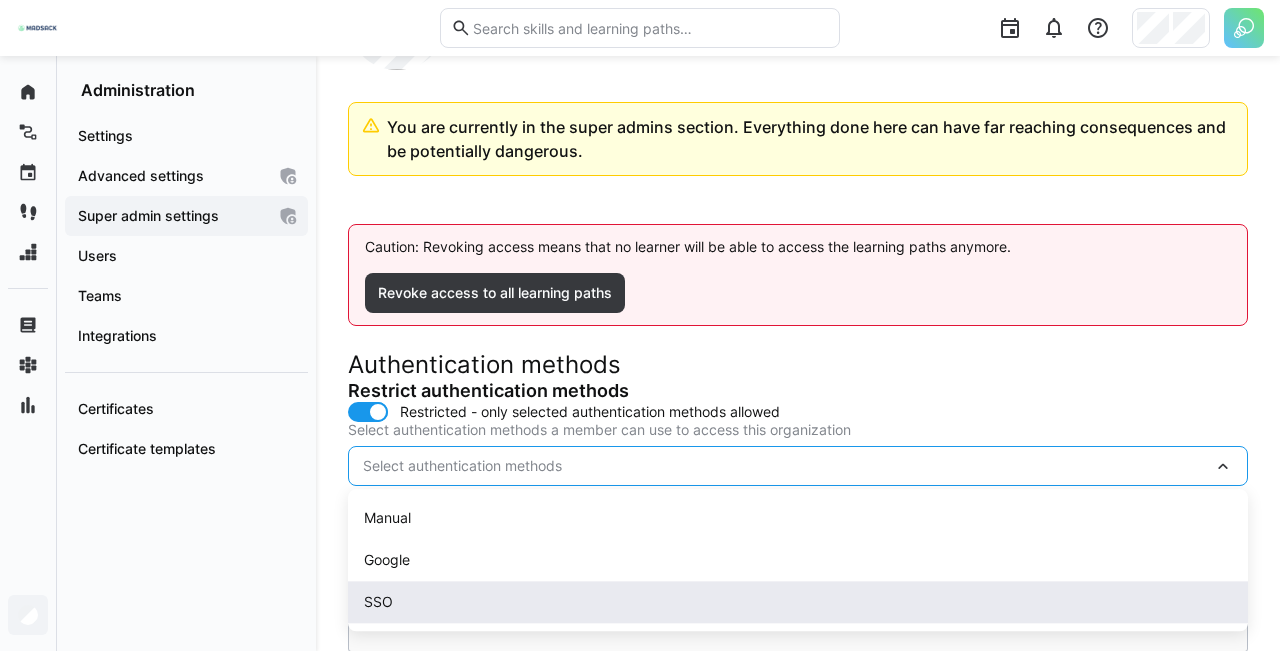 click on "SSO" 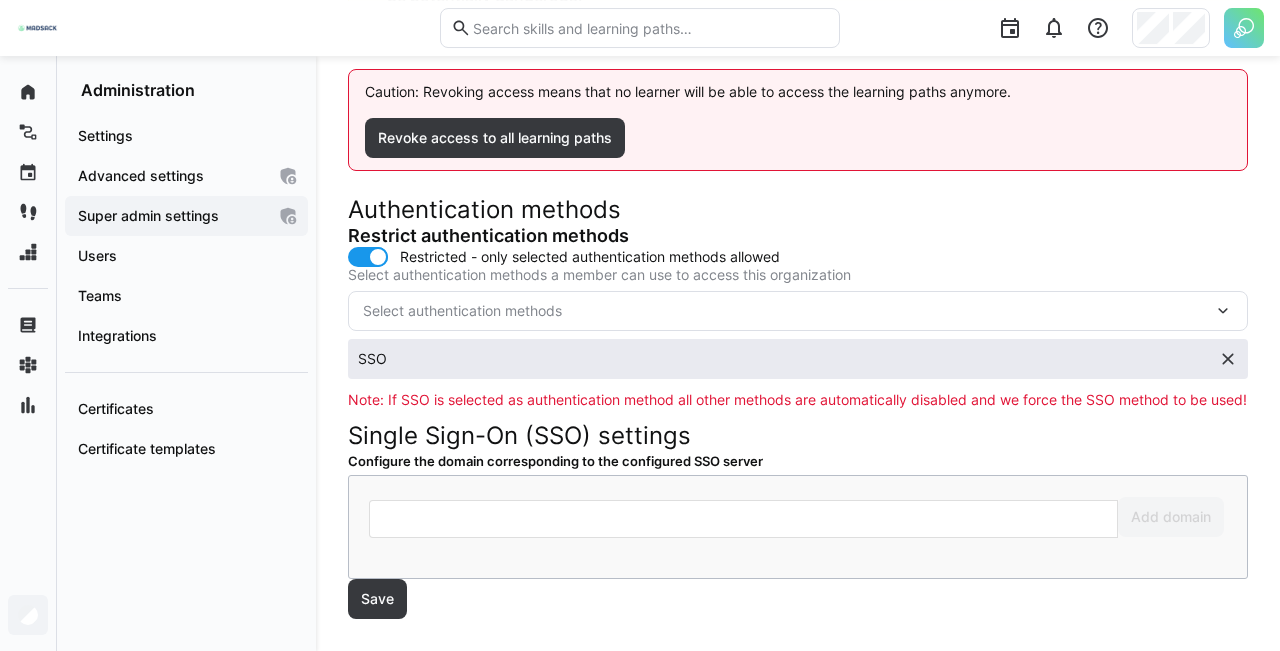 scroll, scrollTop: 291, scrollLeft: 0, axis: vertical 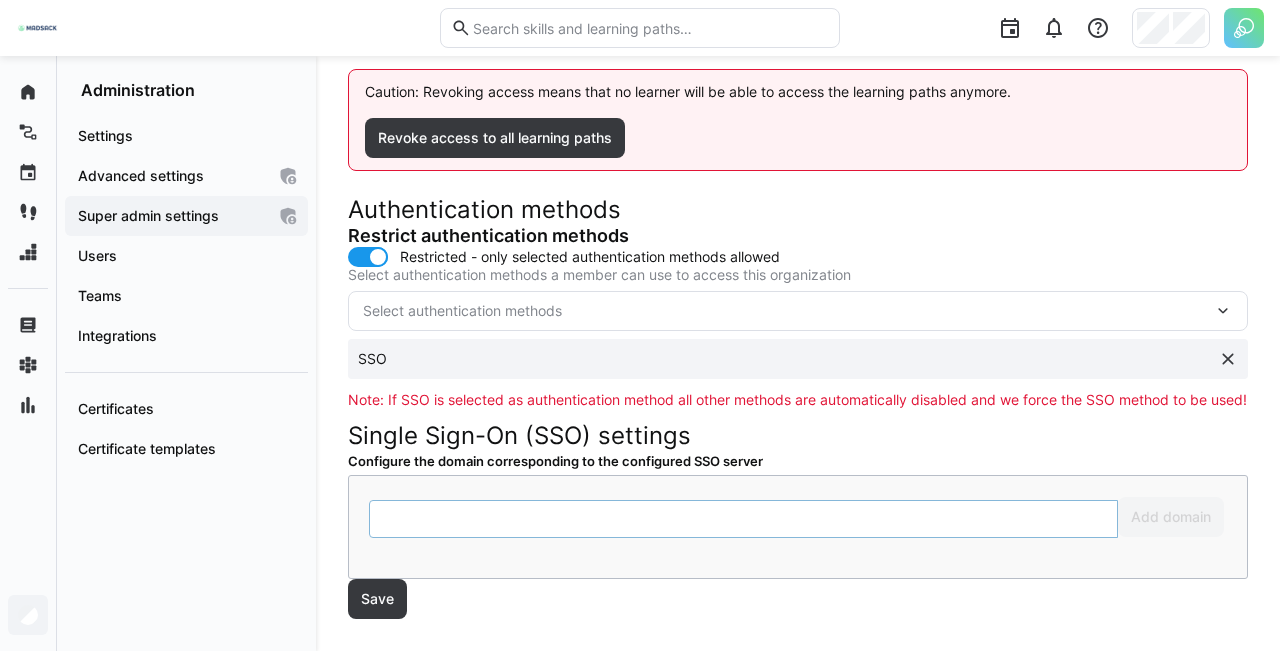 click 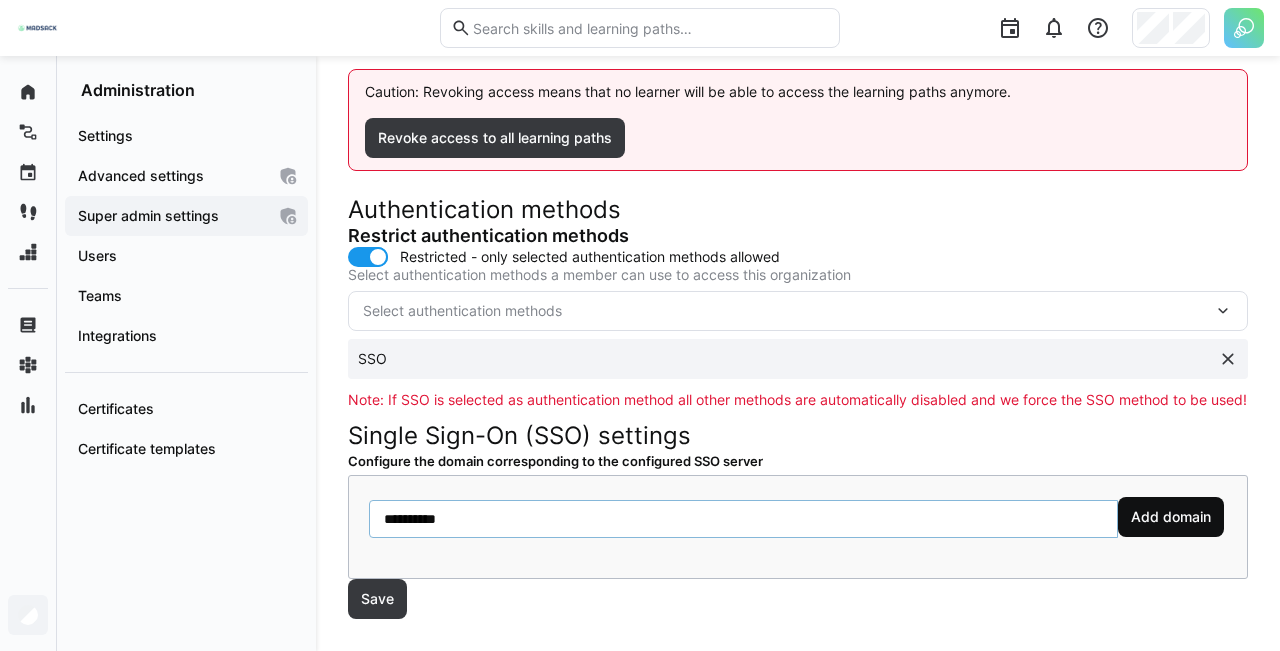 type on "**********" 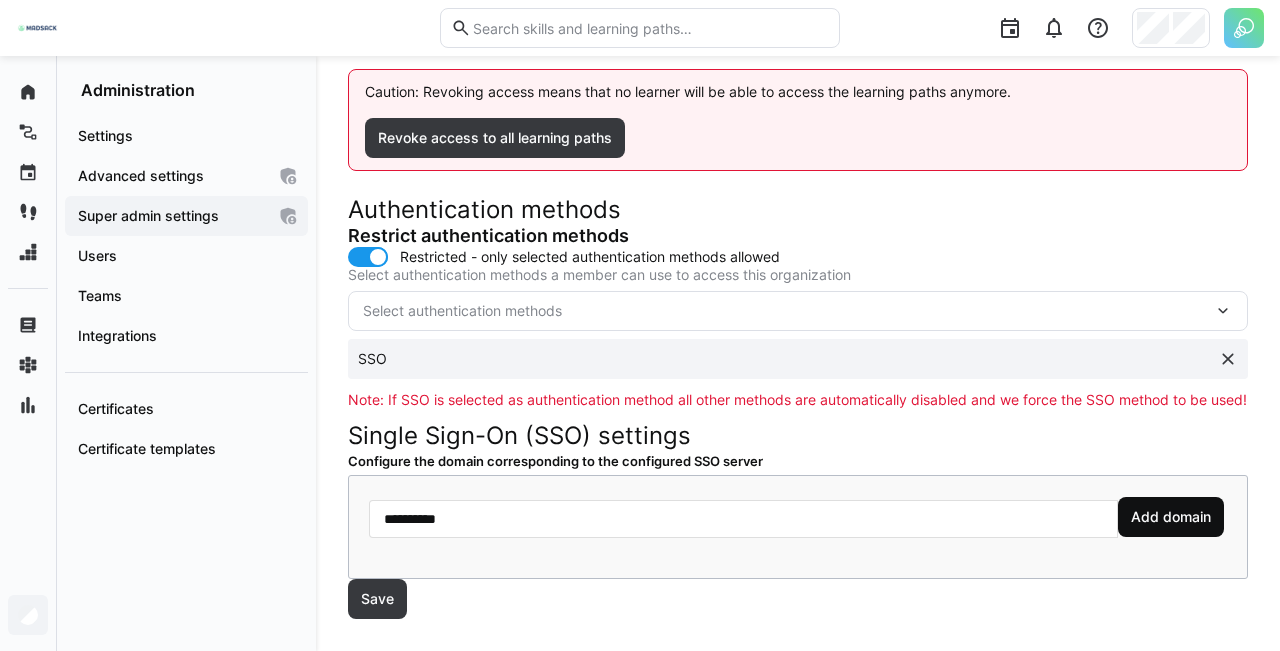 click on "Add domain" 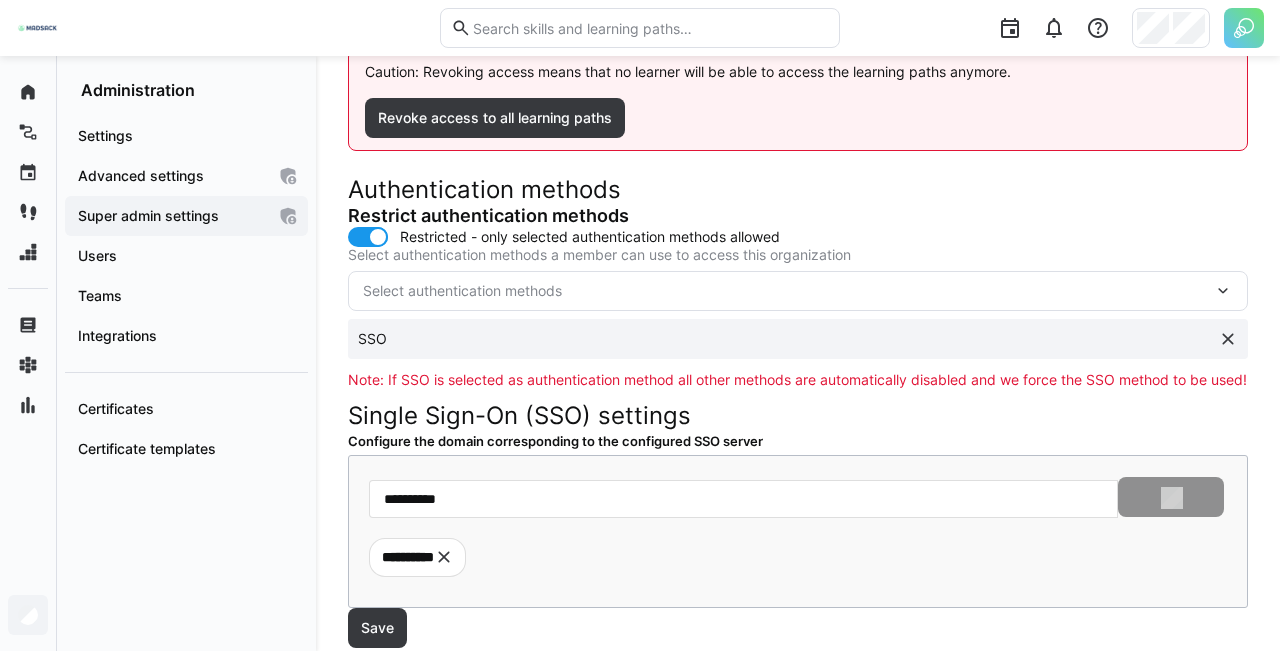 type 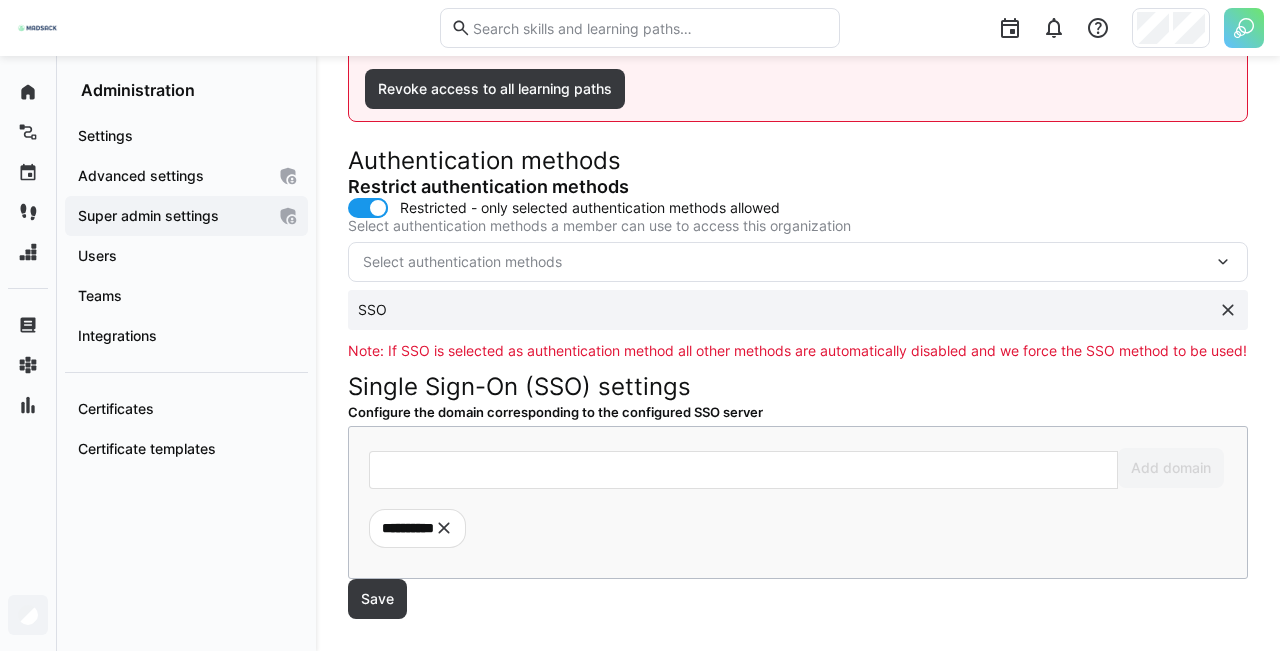scroll, scrollTop: 339, scrollLeft: 0, axis: vertical 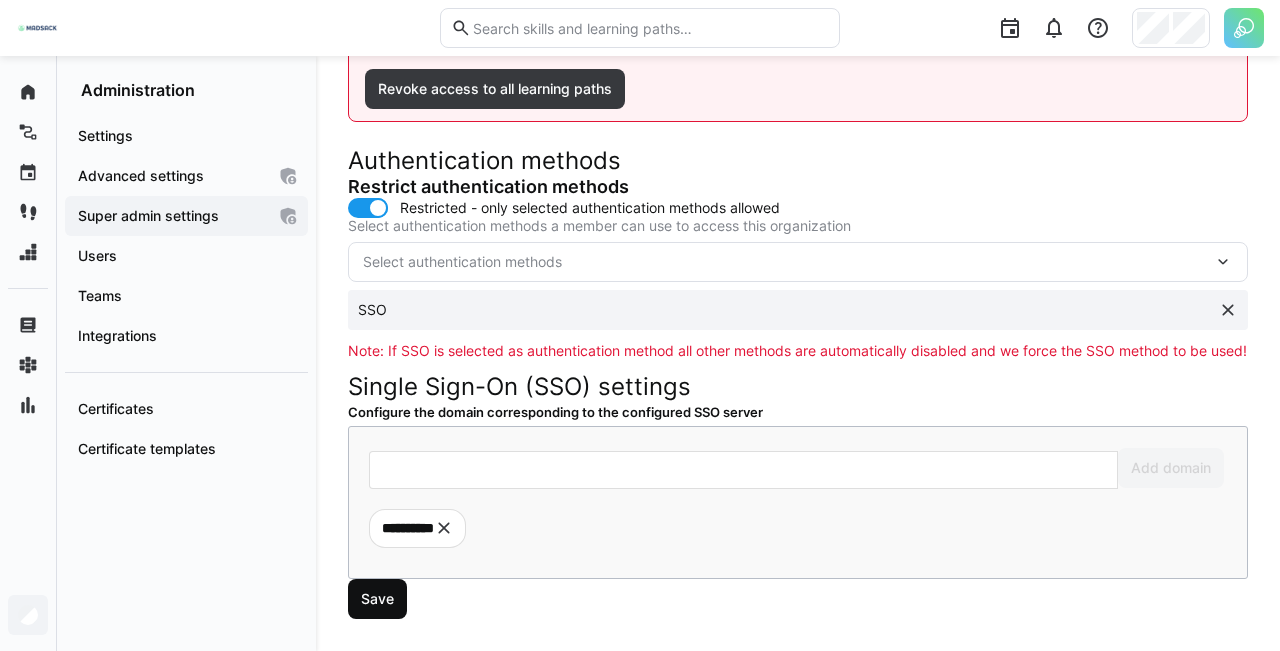 click on "Save" 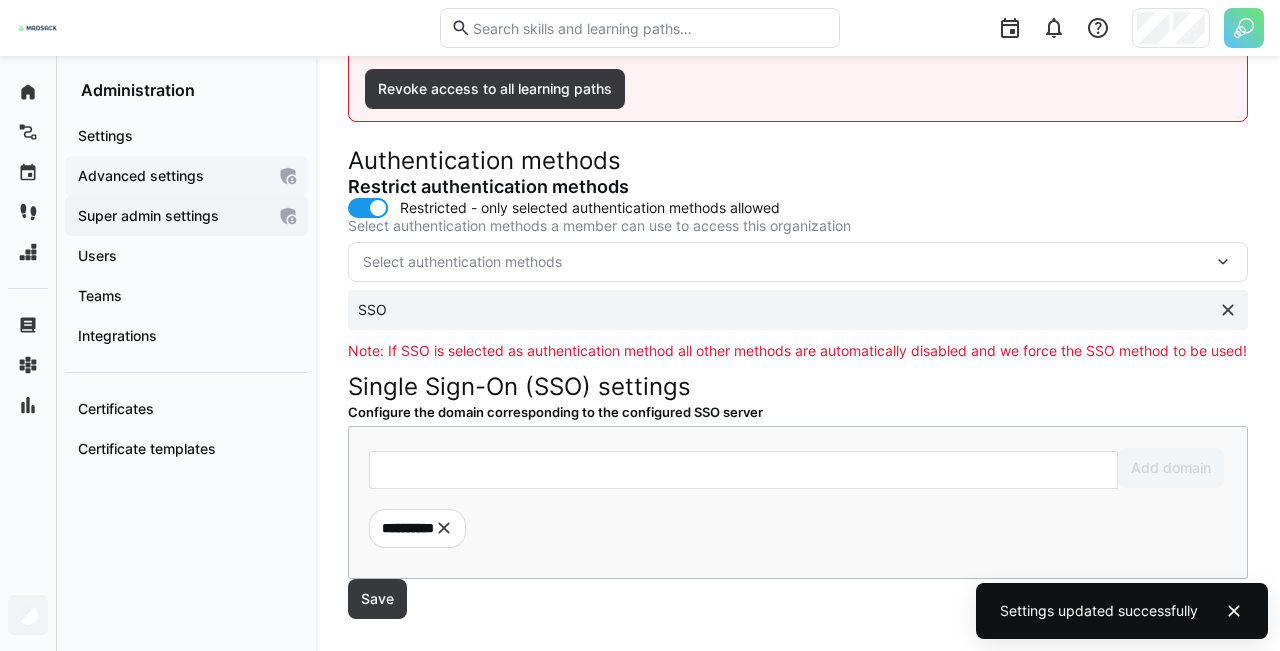 click on "Advanced settings" 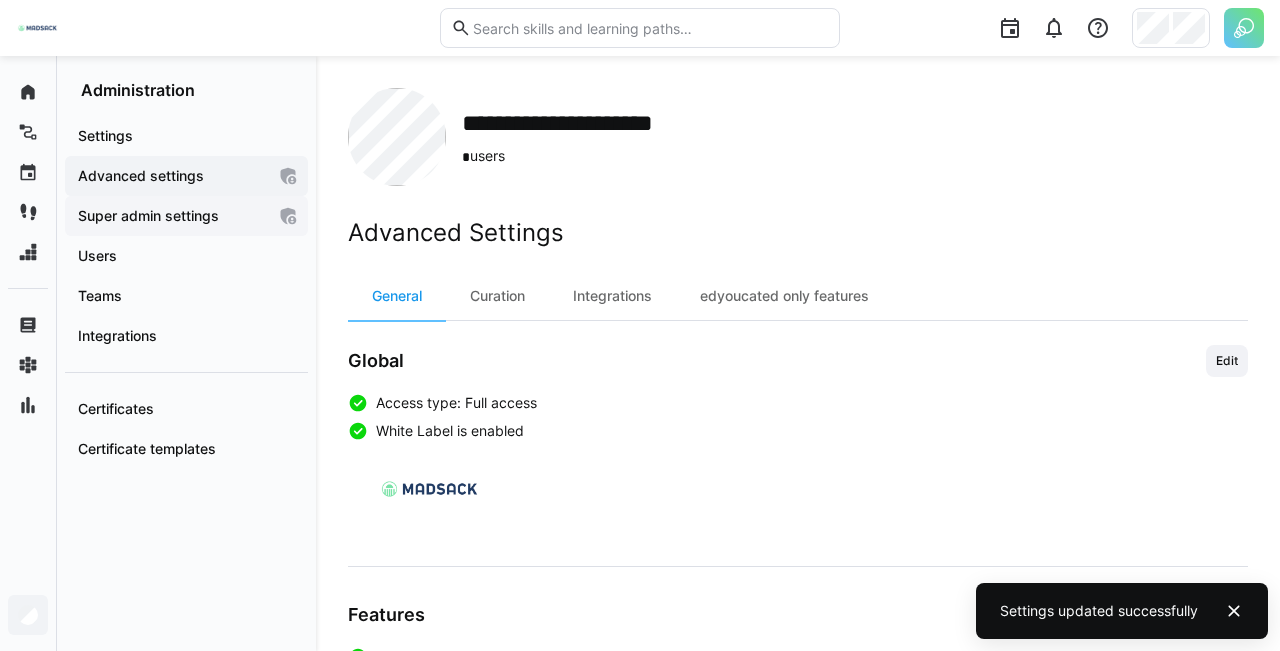 click on "Super admin settings" 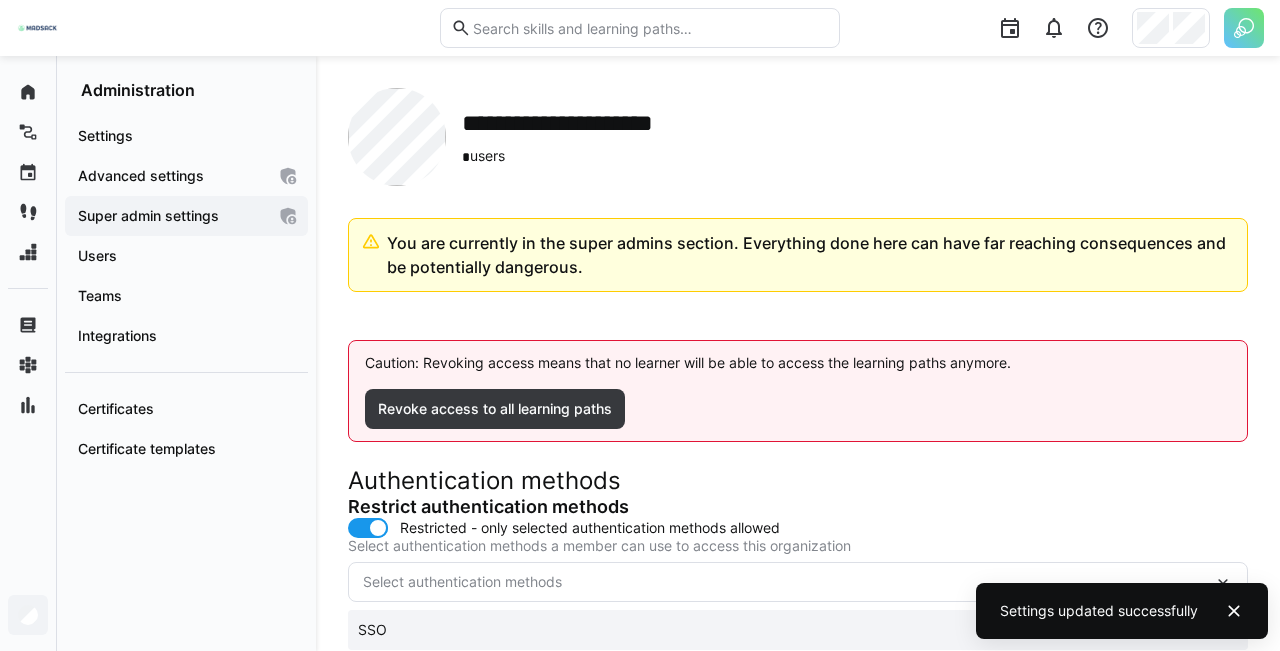 scroll, scrollTop: 339, scrollLeft: 0, axis: vertical 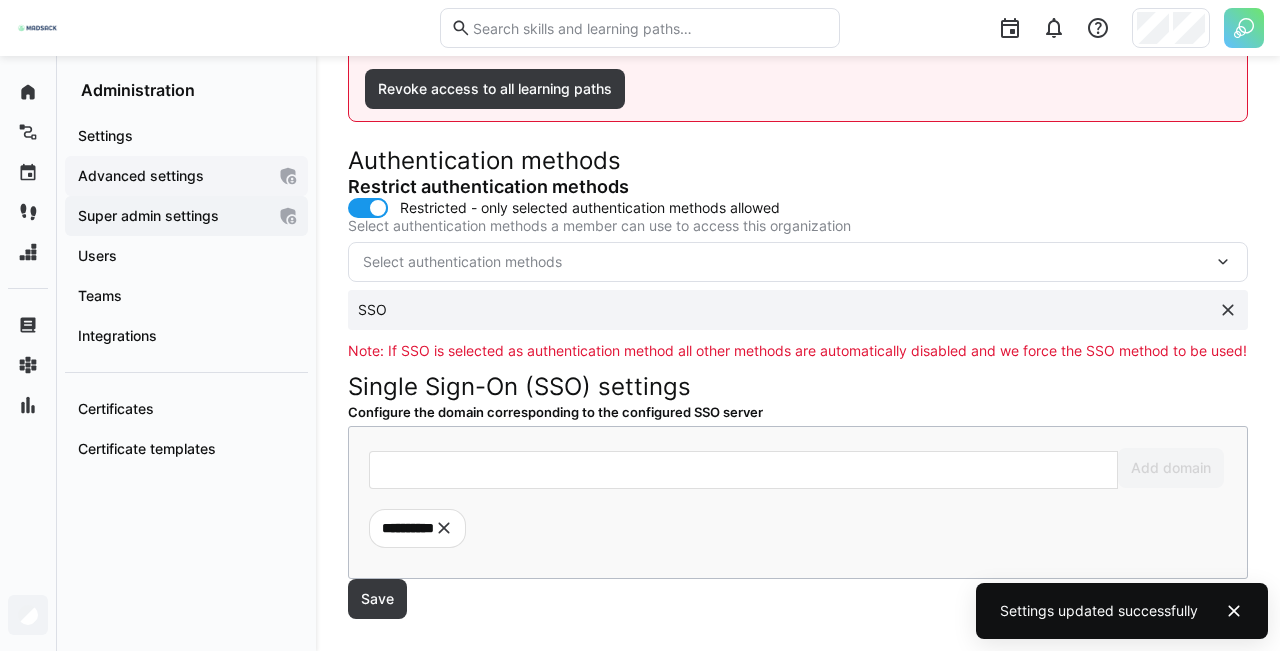 click on "Advanced settings" 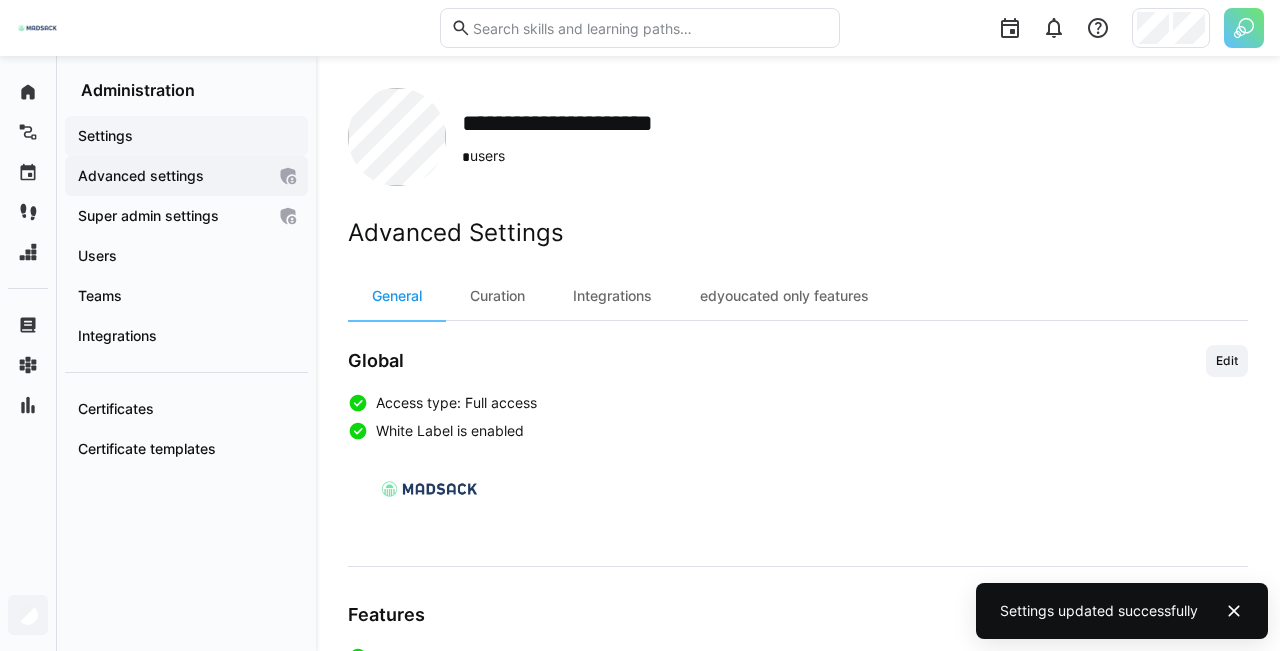 click on "Settings" 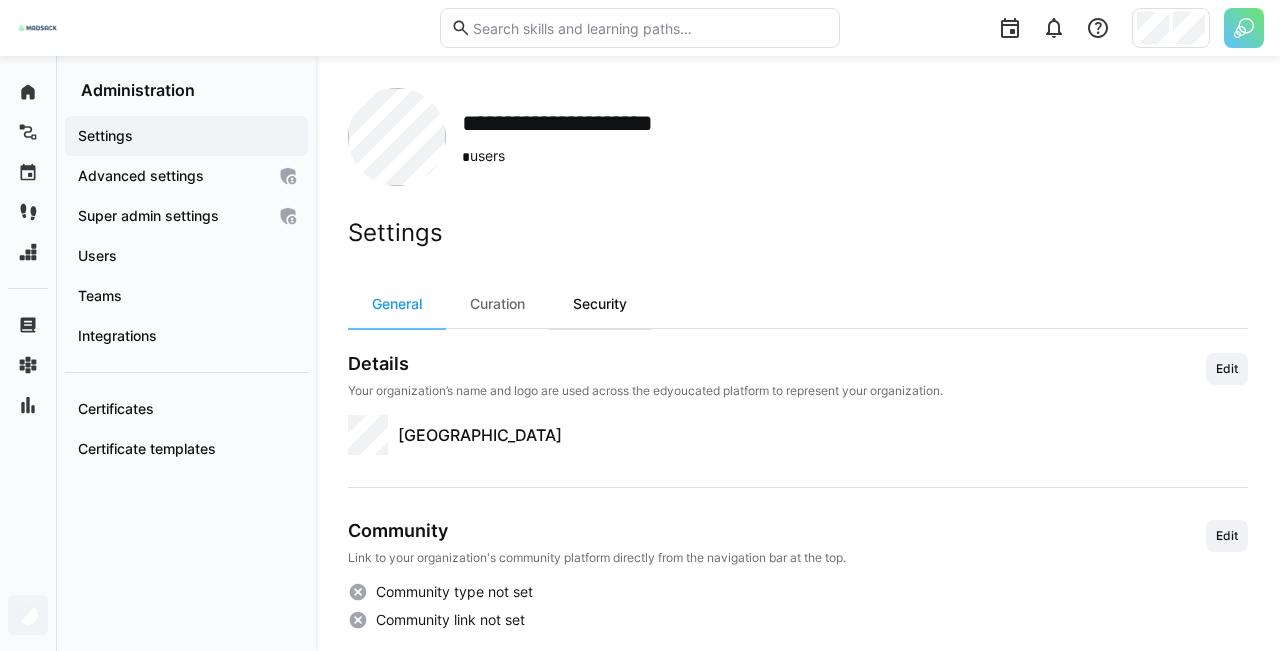 click on "Security" 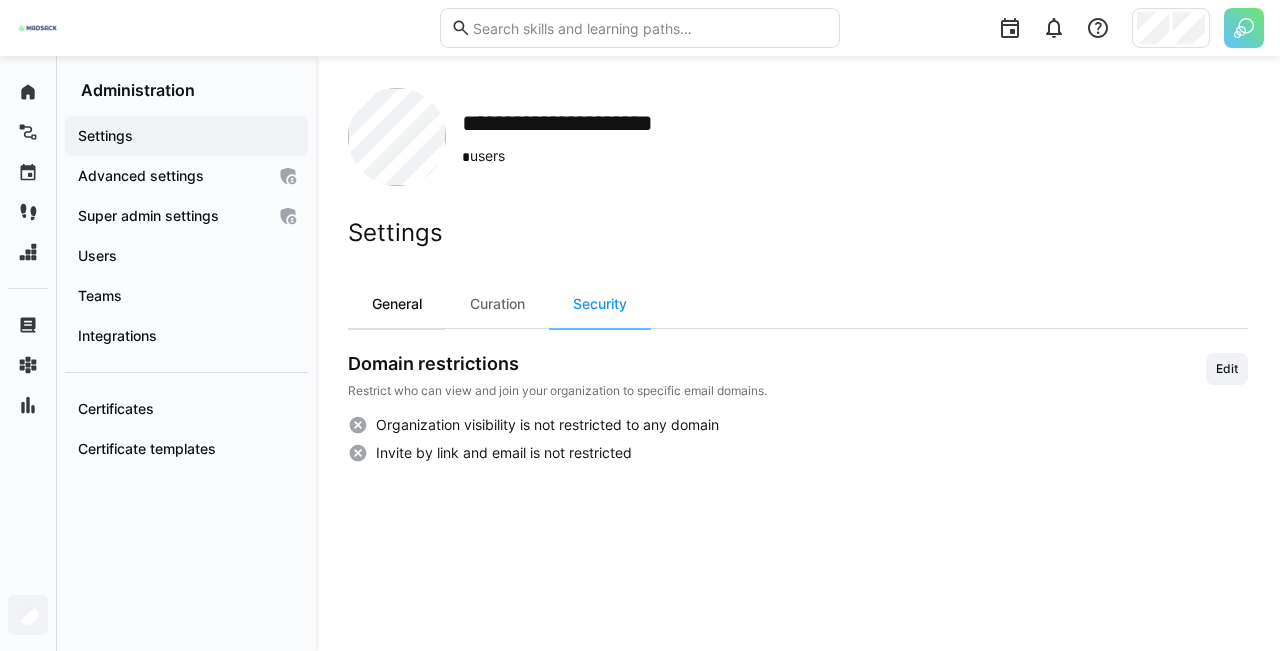 click on "General" 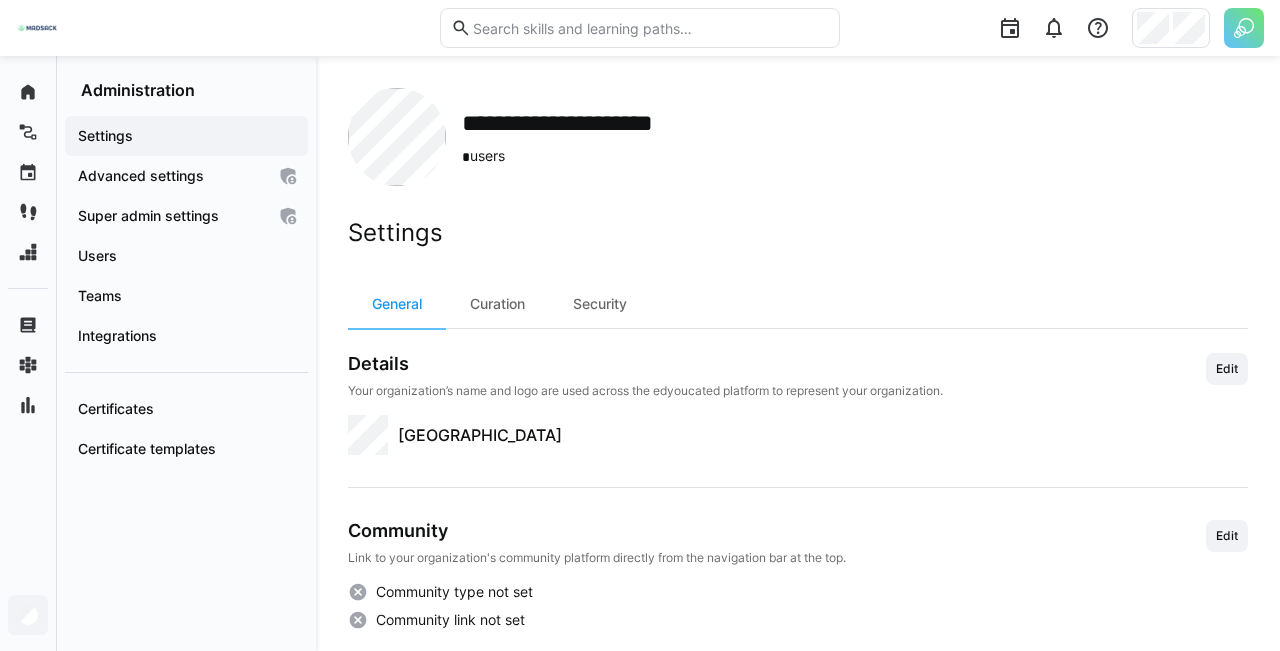 scroll, scrollTop: 10, scrollLeft: 0, axis: vertical 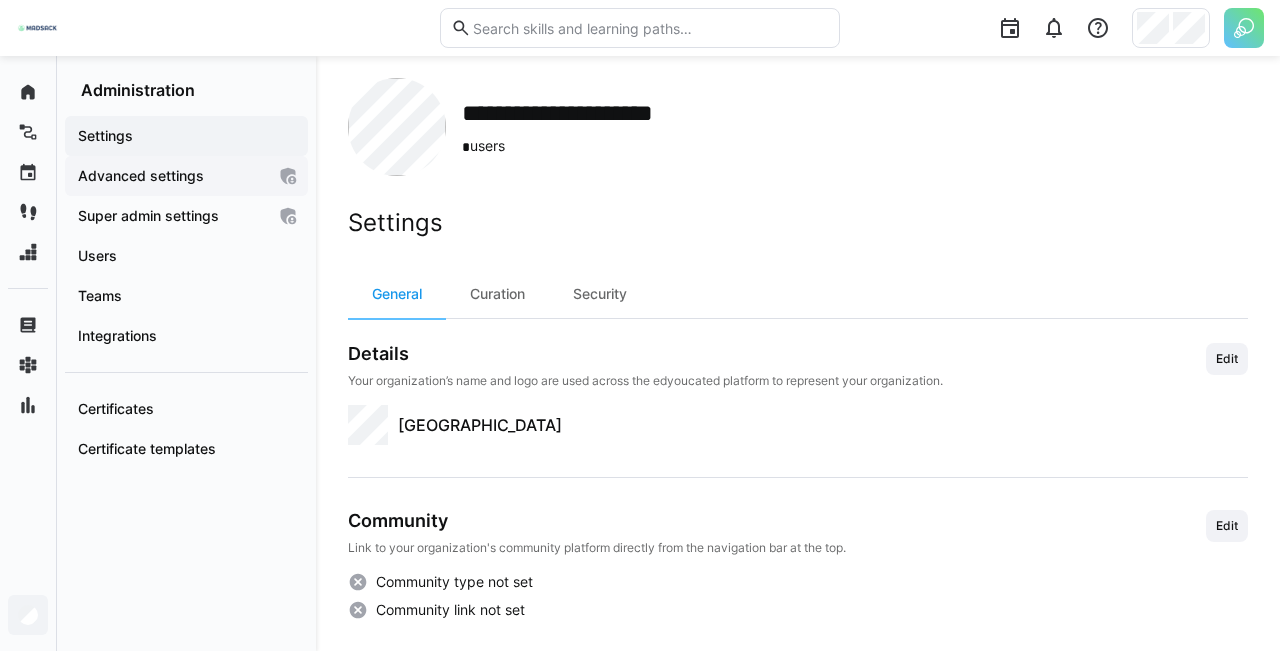 click on "Advanced settings" 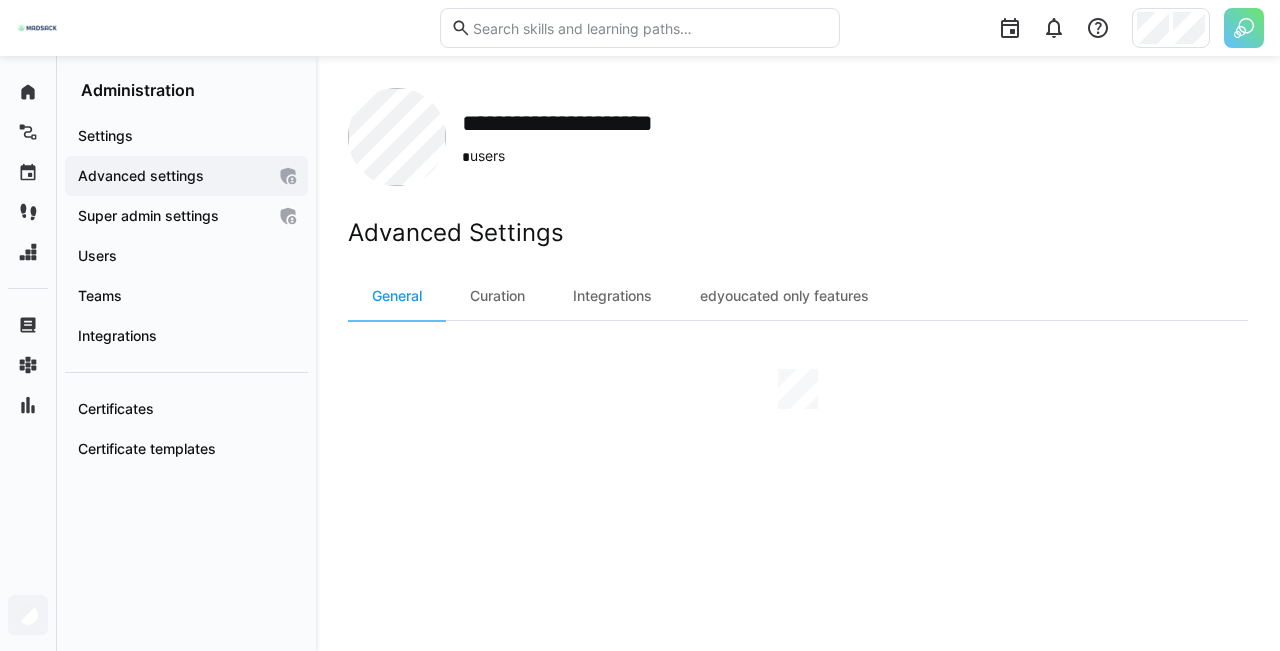 scroll, scrollTop: 0, scrollLeft: 0, axis: both 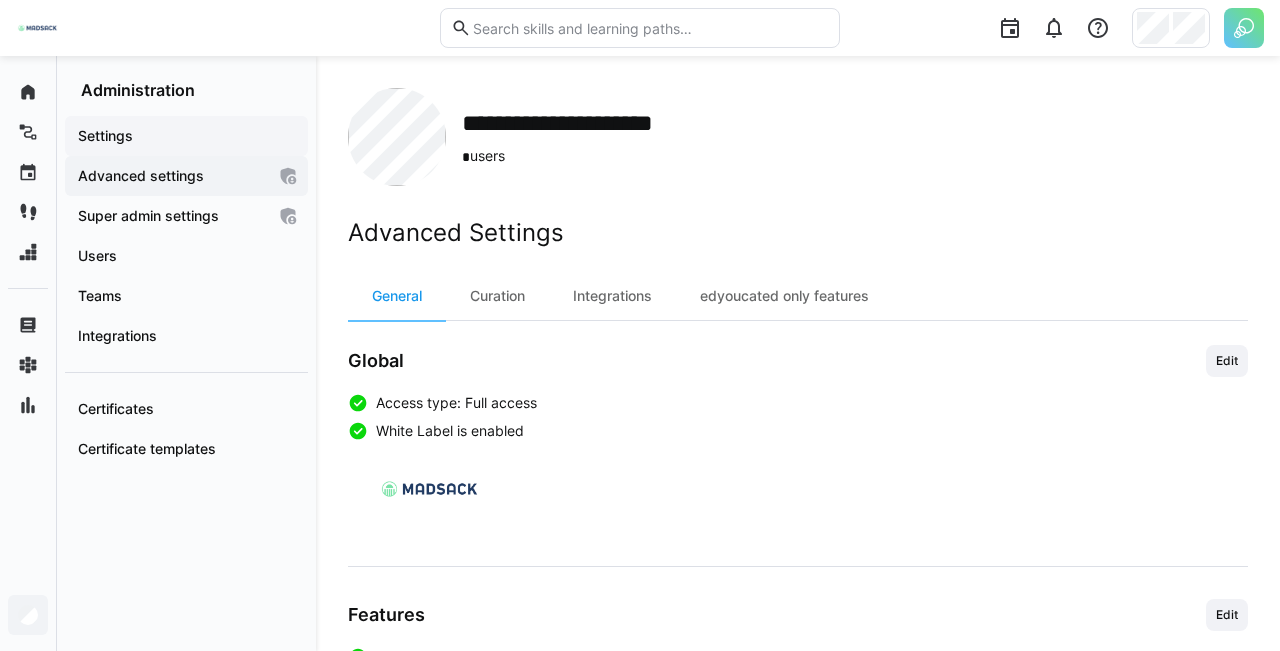 click on "Settings" 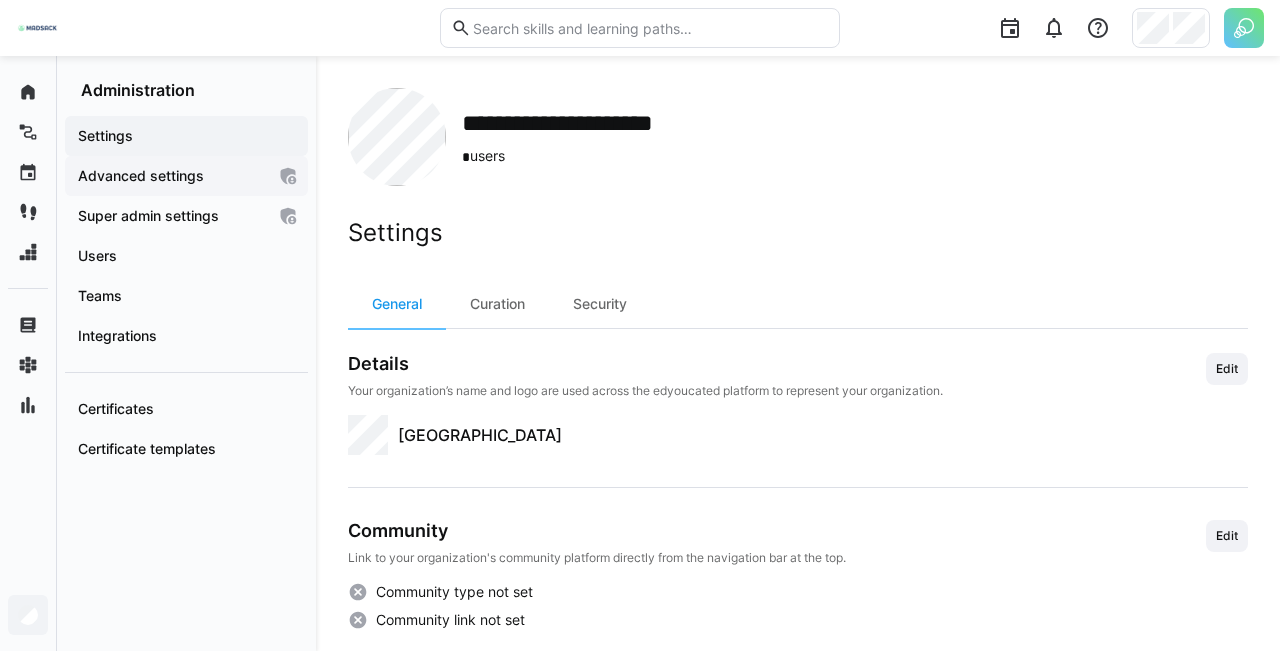 click on "Advanced settings" 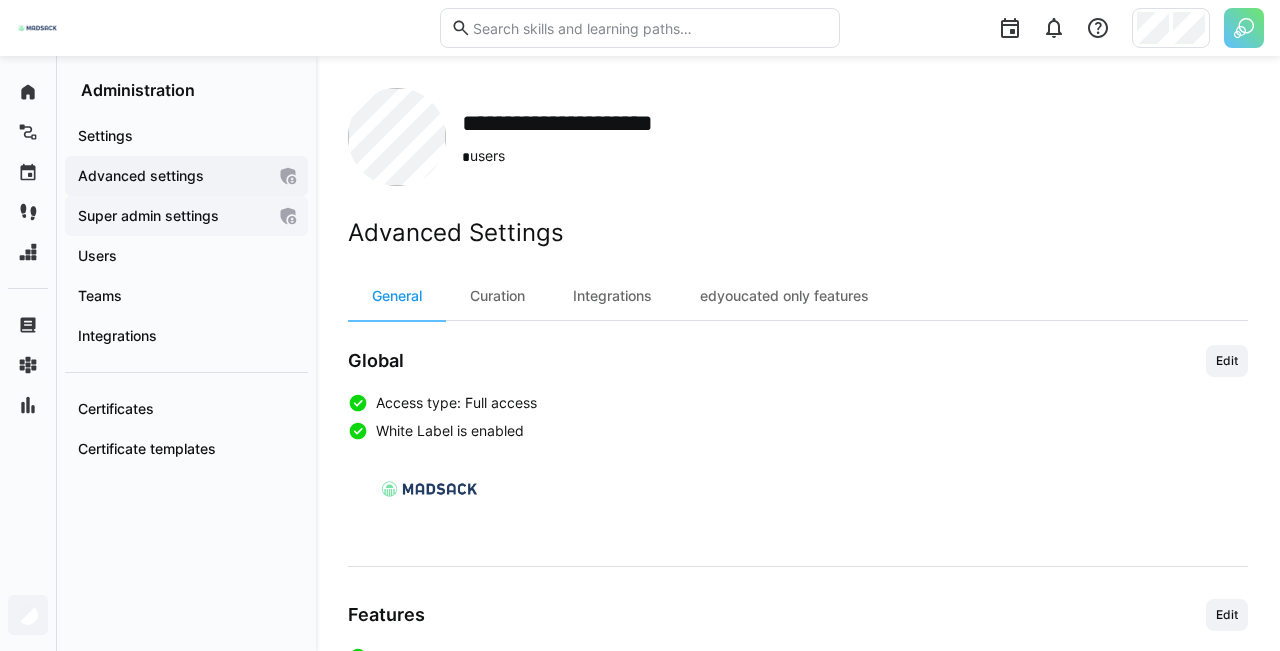 click on "Super admin settings" 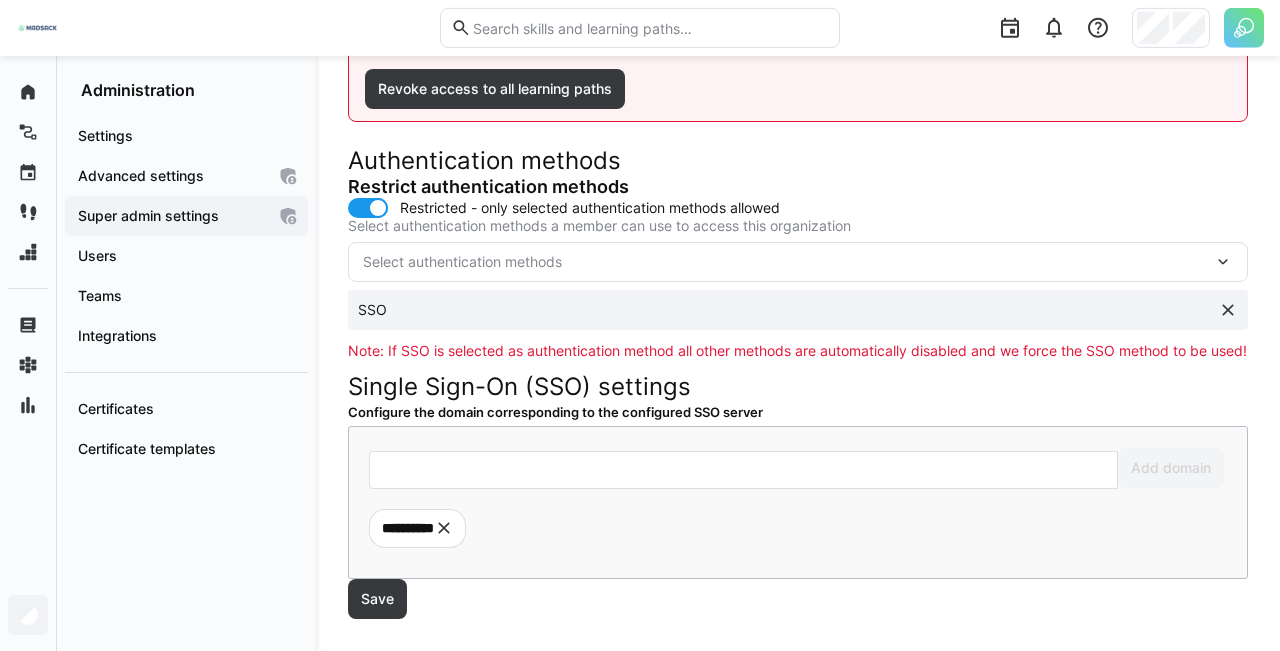 scroll, scrollTop: 339, scrollLeft: 0, axis: vertical 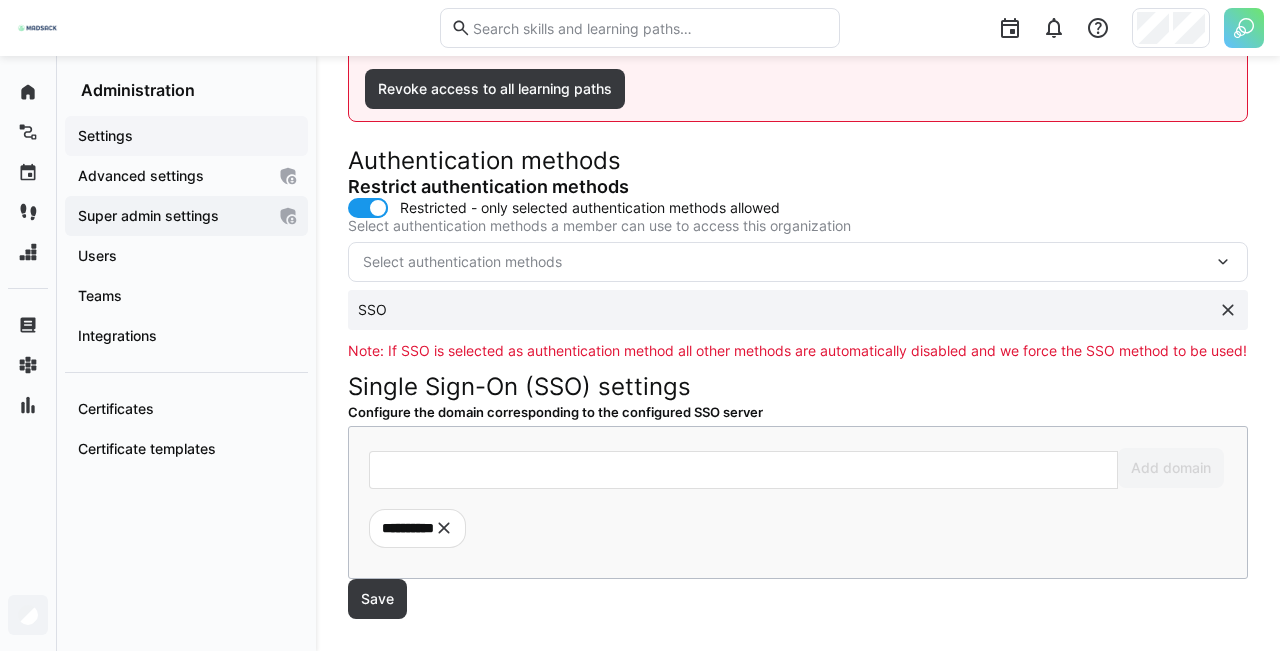 click on "Settings" 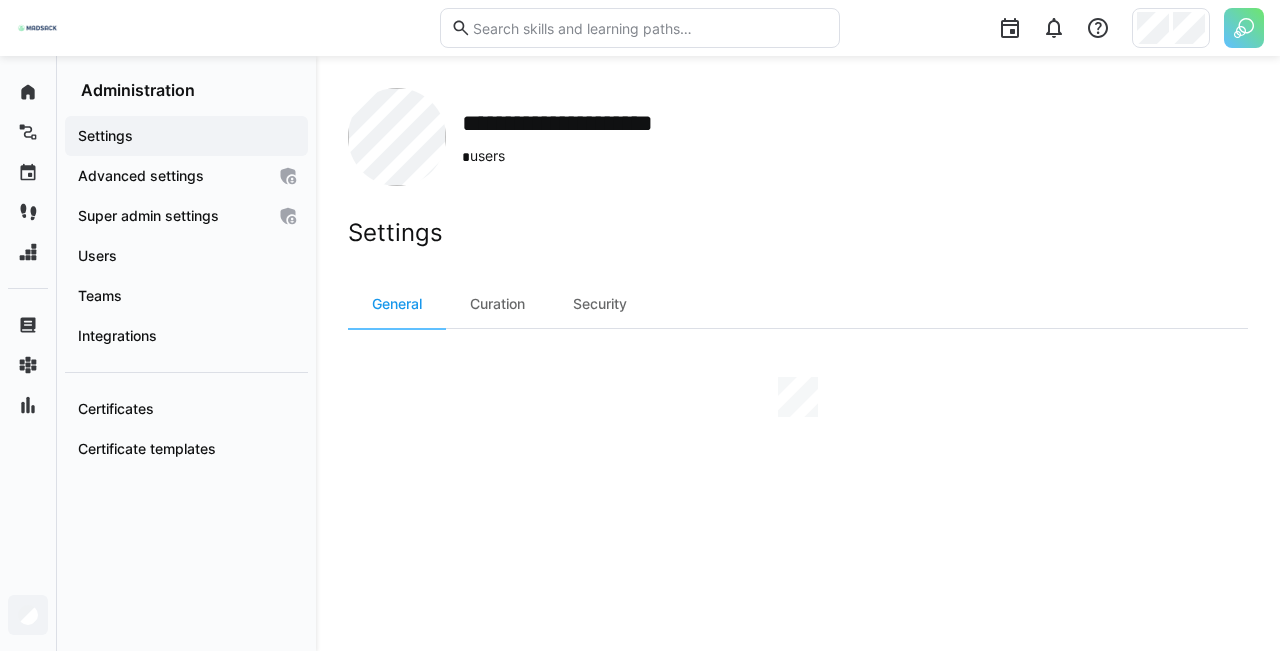 scroll, scrollTop: 0, scrollLeft: 0, axis: both 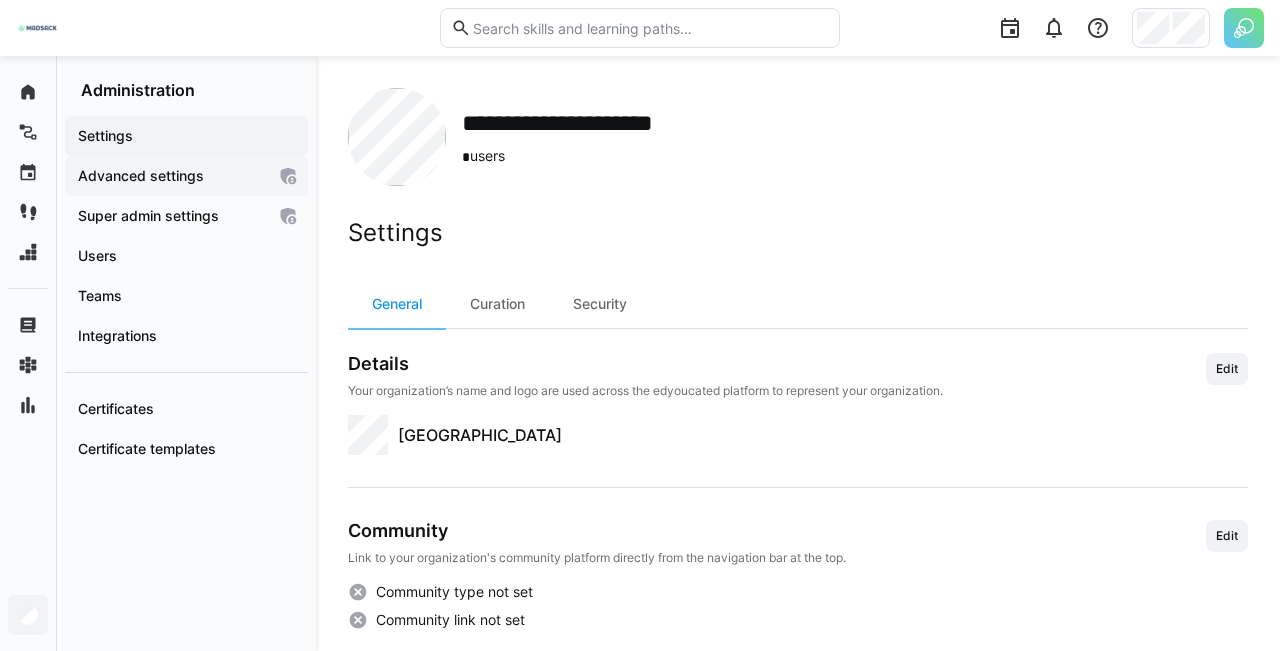 click on "Advanced settings" 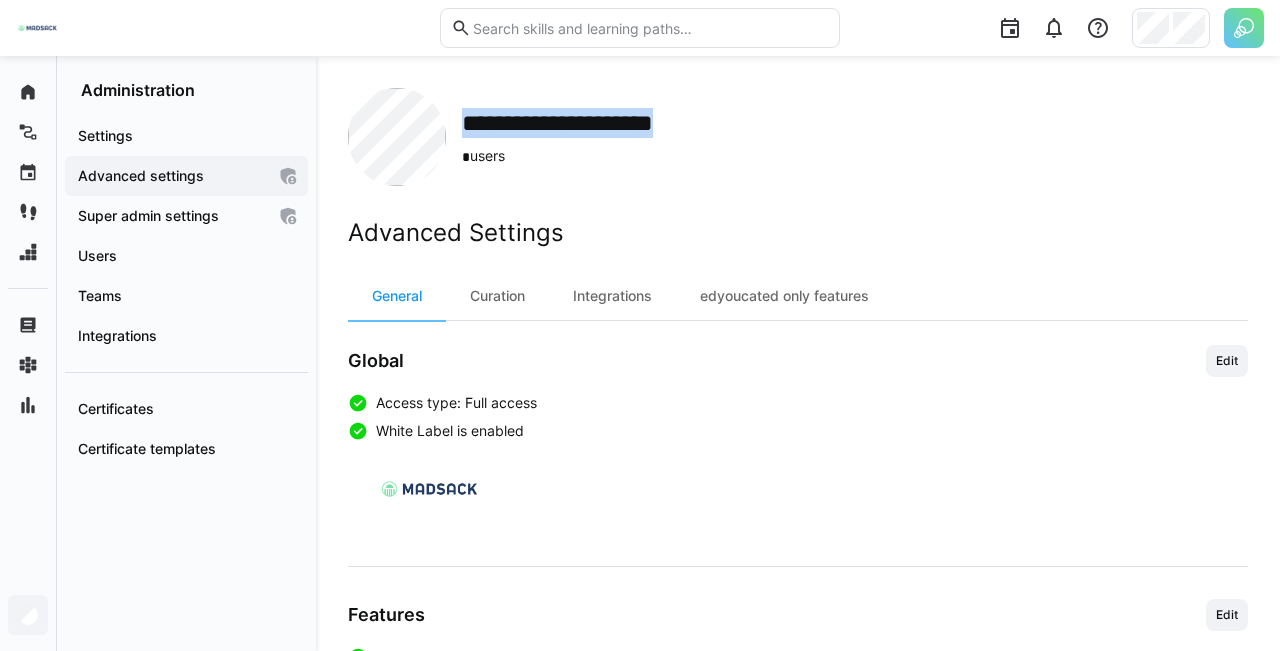 drag, startPoint x: 783, startPoint y: 124, endPoint x: 463, endPoint y: 126, distance: 320.00626 